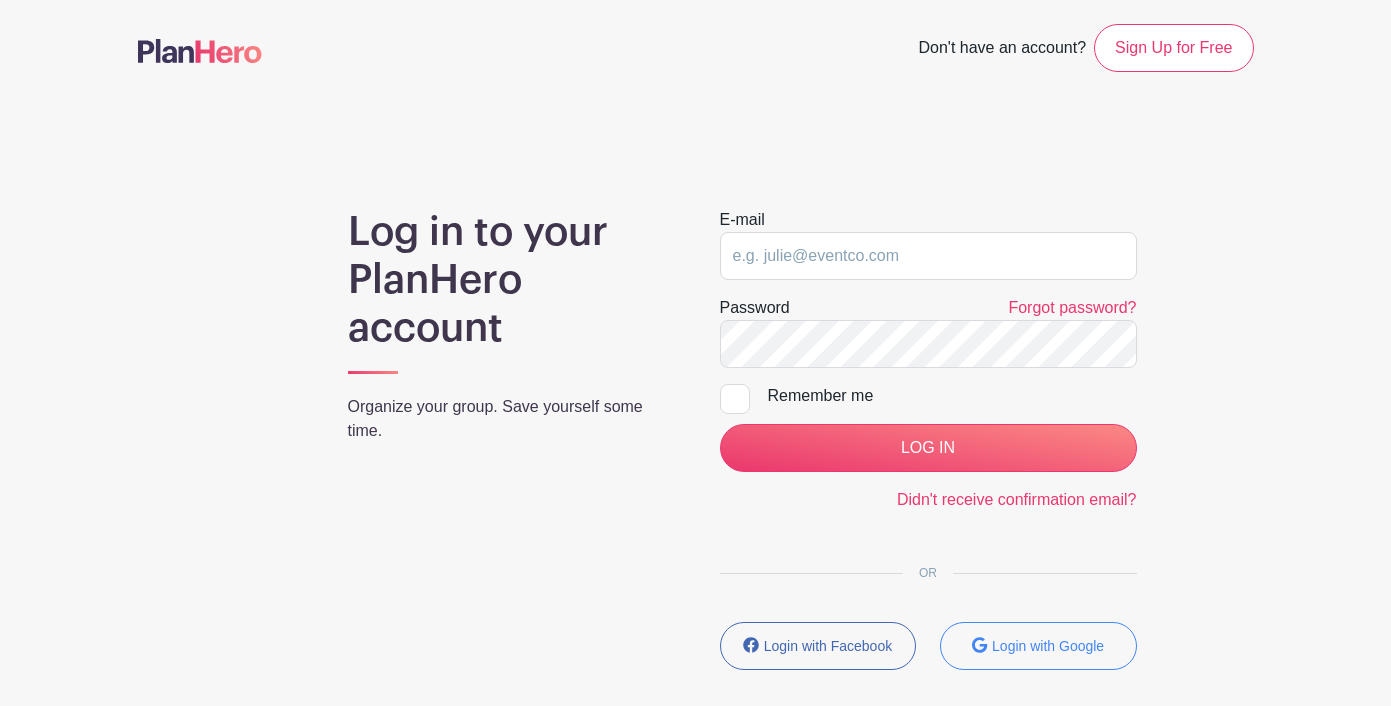 scroll, scrollTop: 0, scrollLeft: 0, axis: both 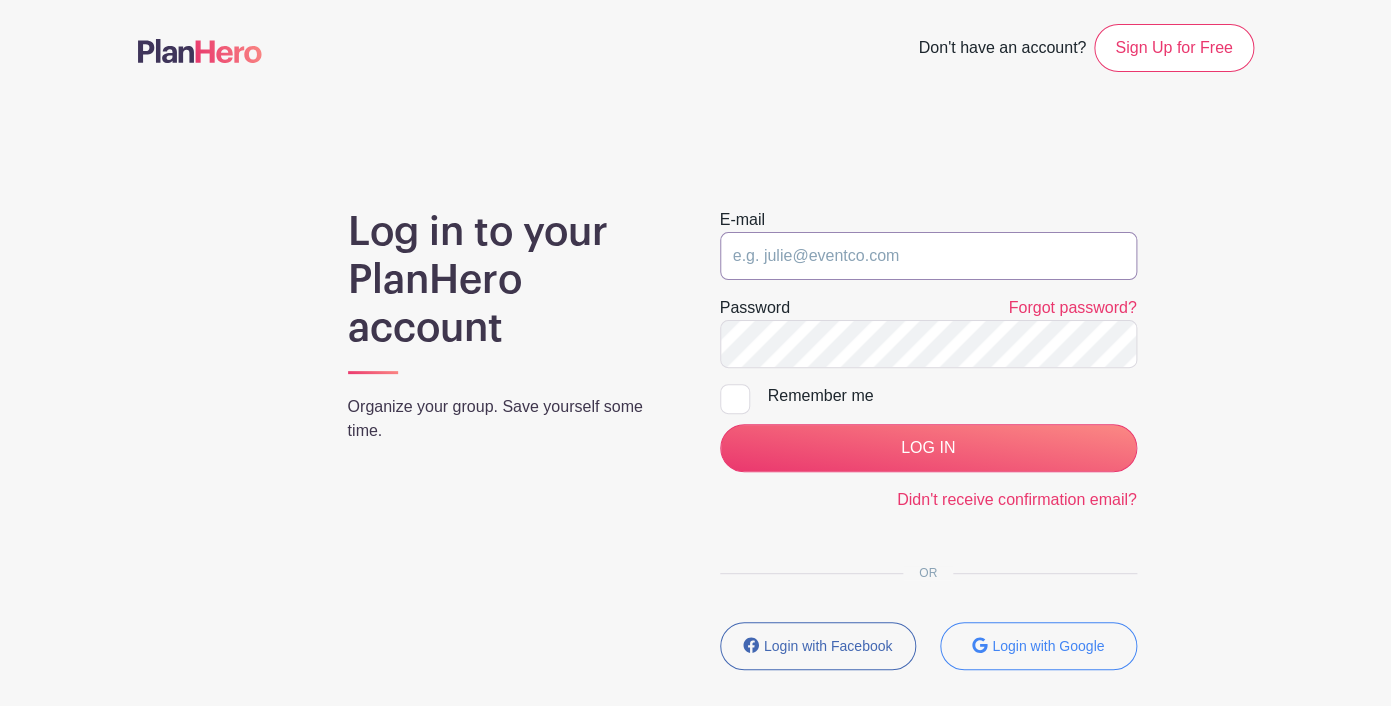 click at bounding box center [928, 256] 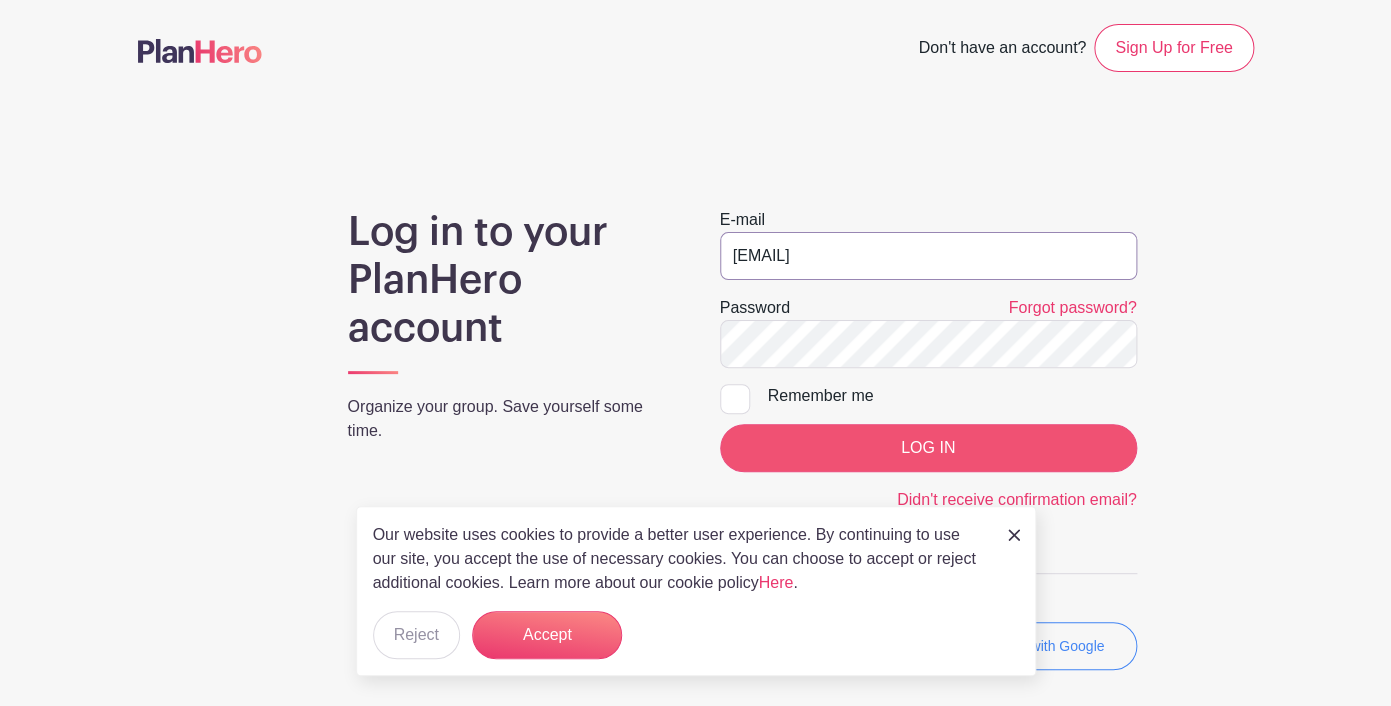 type on "[EMAIL]" 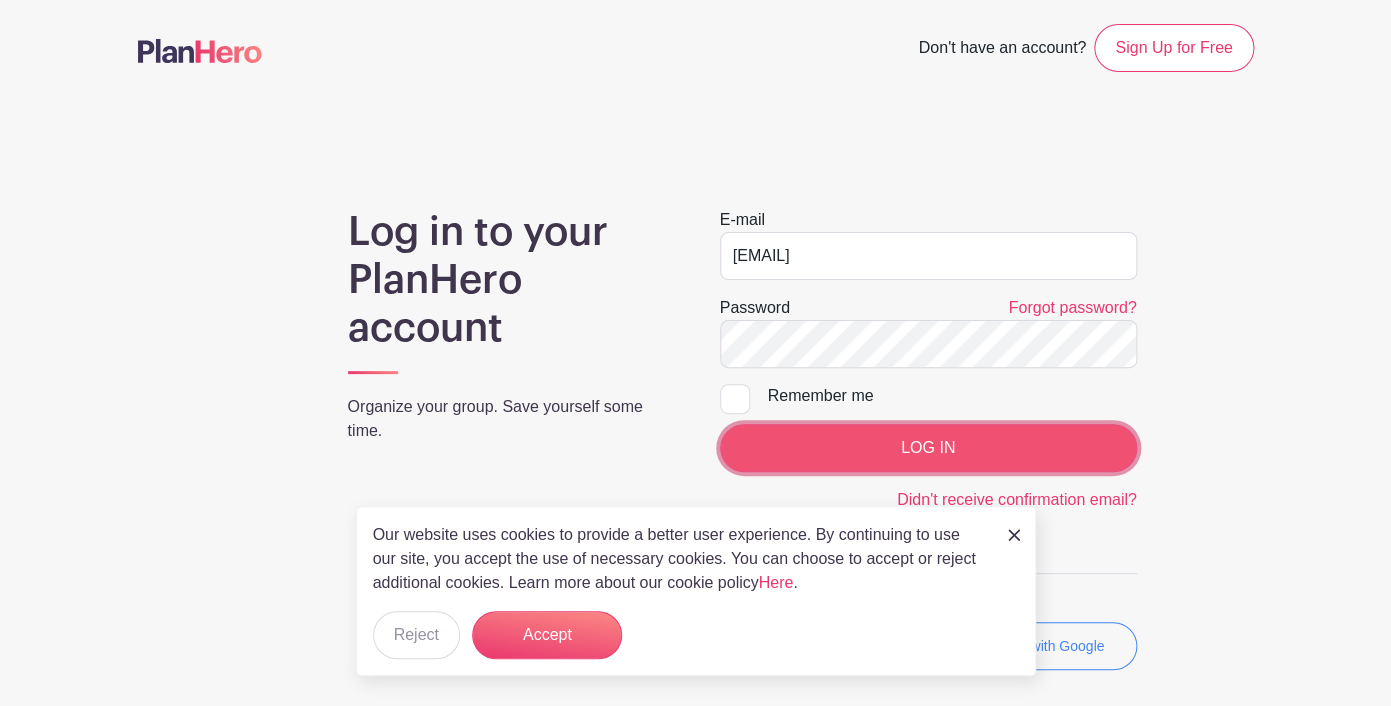 click on "LOG IN" at bounding box center (928, 448) 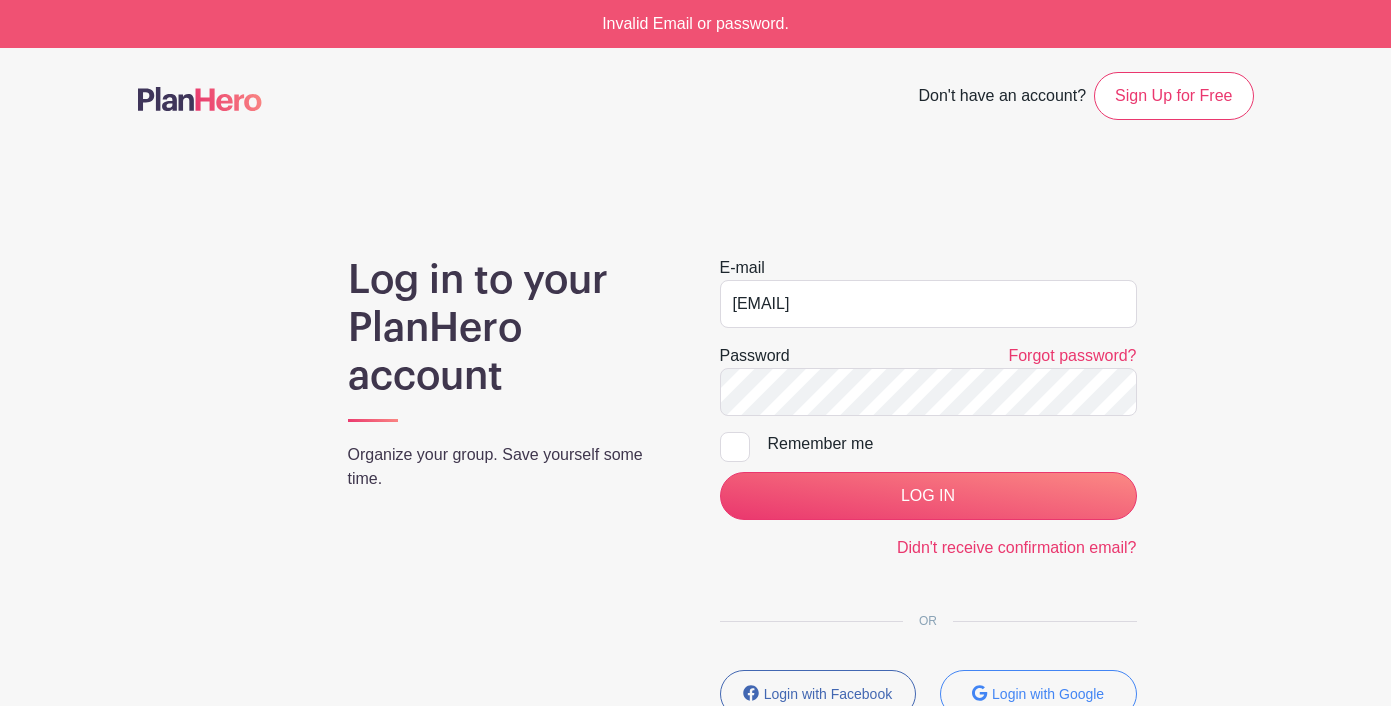 scroll, scrollTop: 0, scrollLeft: 0, axis: both 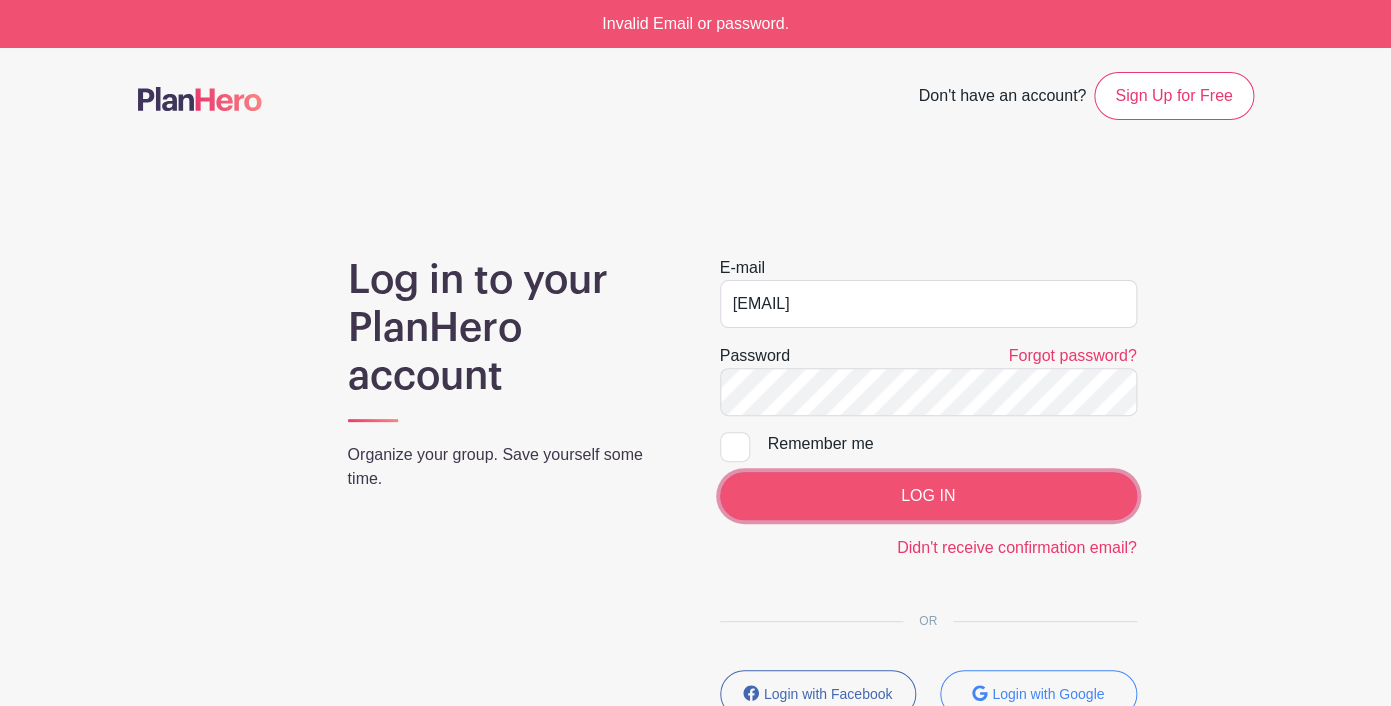 click on "LOG IN" at bounding box center (928, 496) 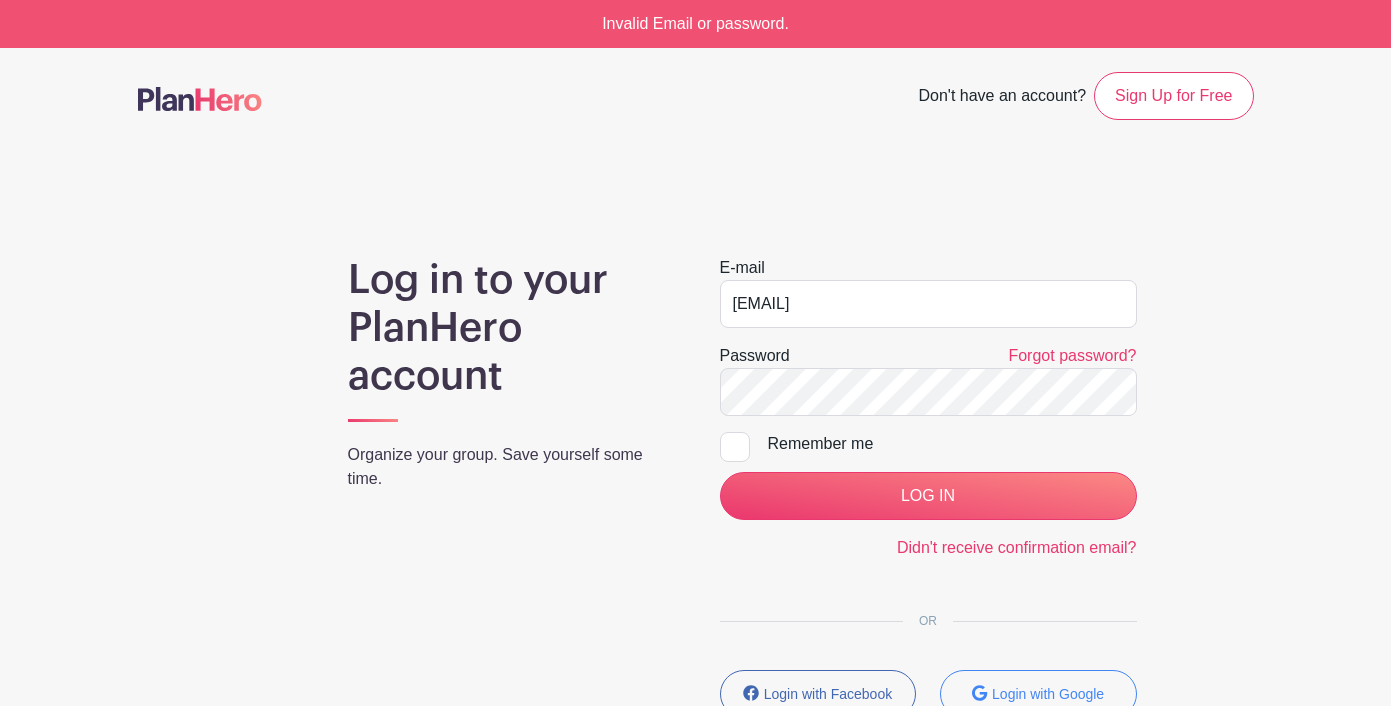 scroll, scrollTop: 0, scrollLeft: 0, axis: both 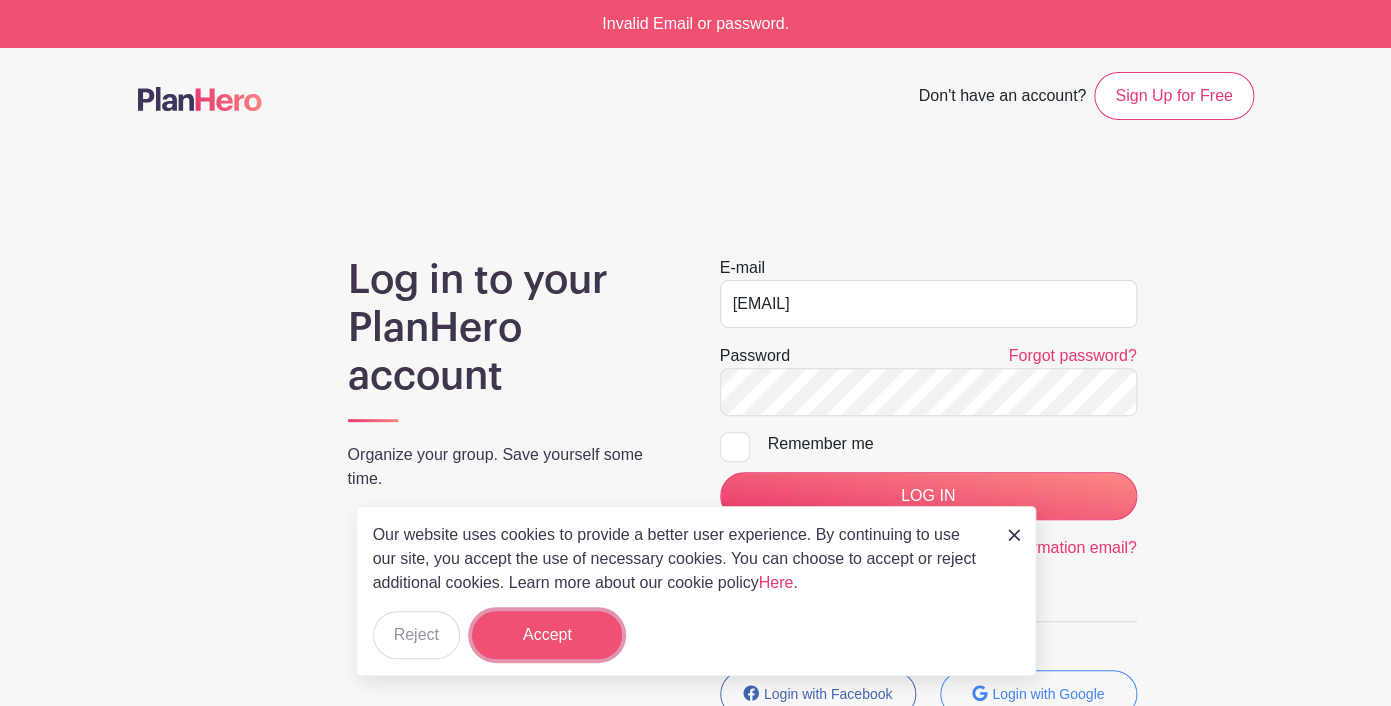 click on "Accept" at bounding box center [547, 635] 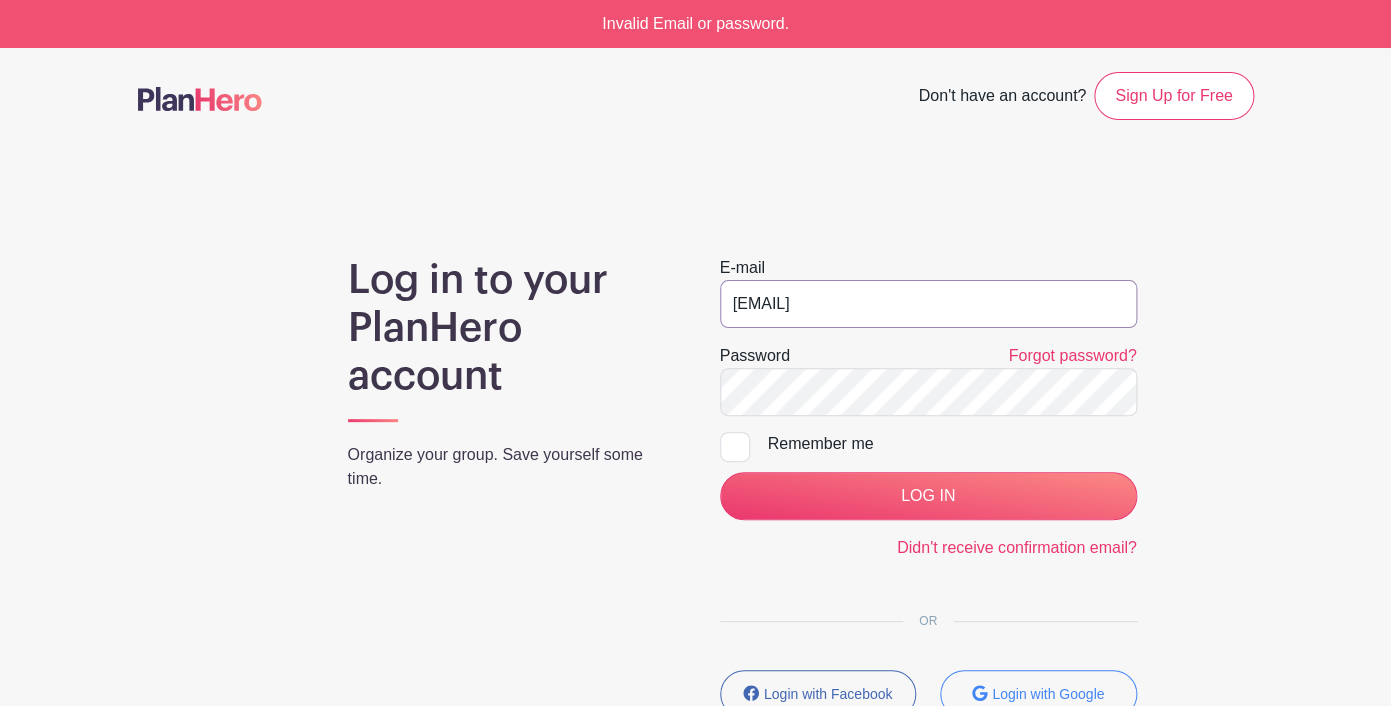 click on "[EMAIL]" at bounding box center (928, 304) 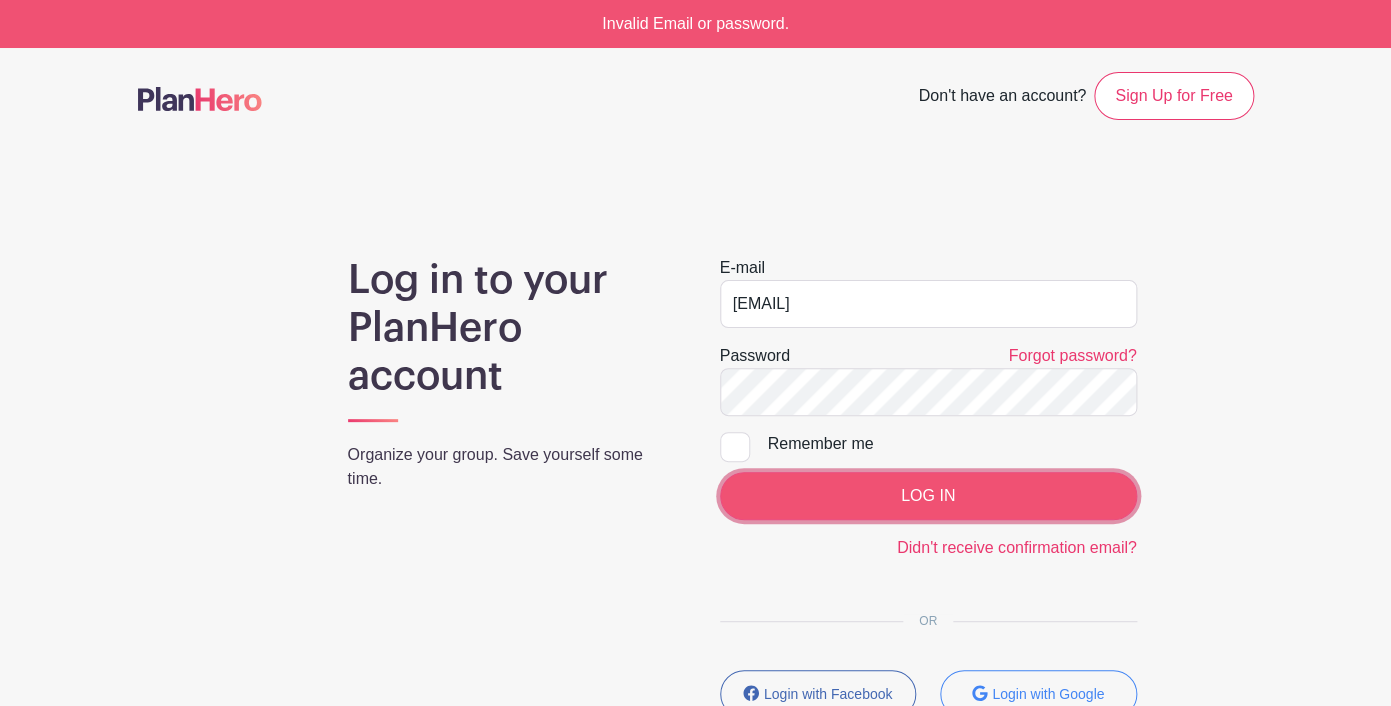 click on "LOG IN" at bounding box center (928, 496) 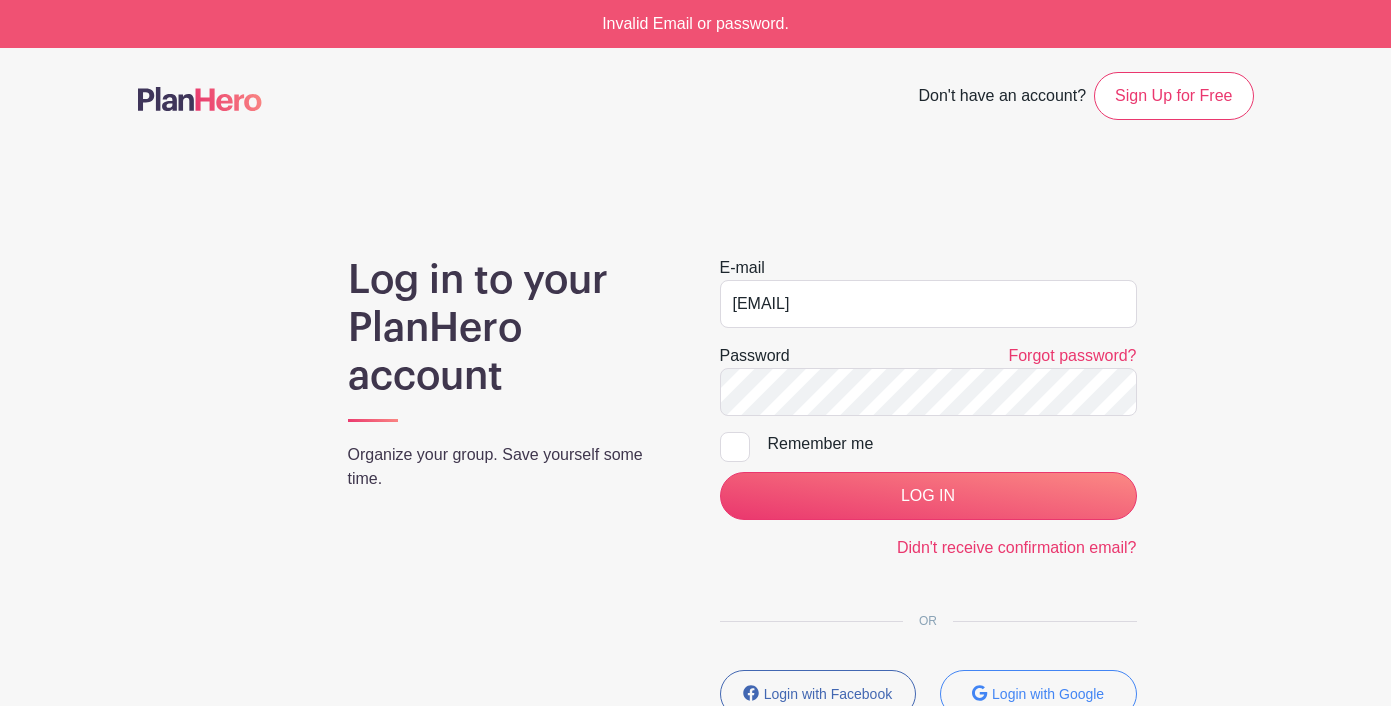 scroll, scrollTop: 0, scrollLeft: 0, axis: both 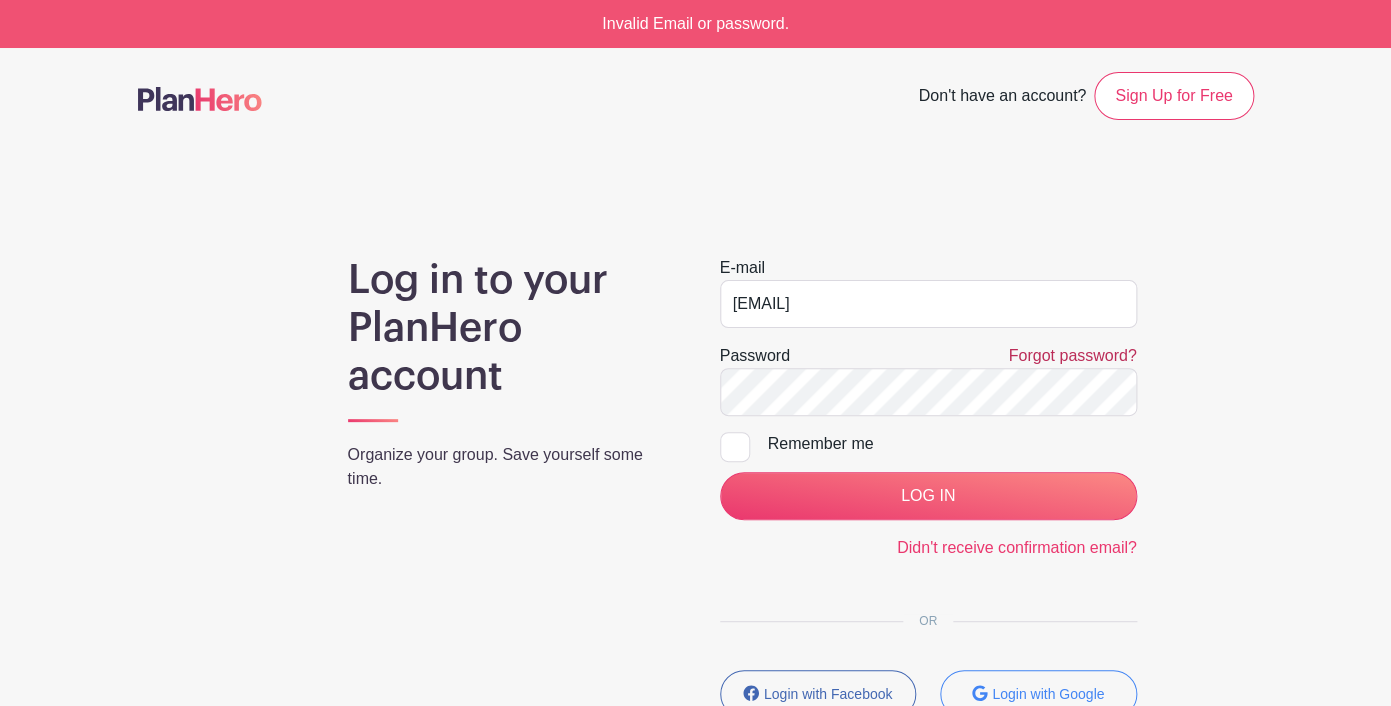 click on "Forgot password?" at bounding box center [1072, 355] 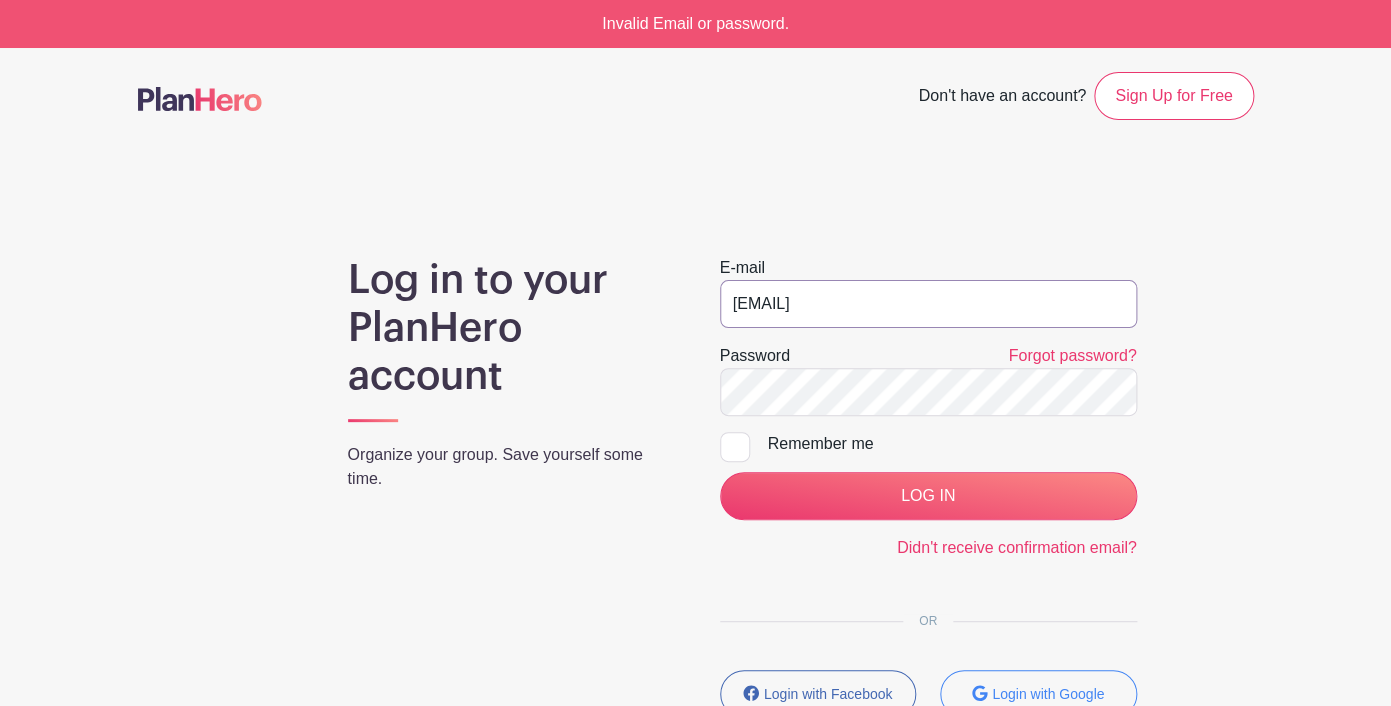 click on "[EMAIL]" at bounding box center [928, 304] 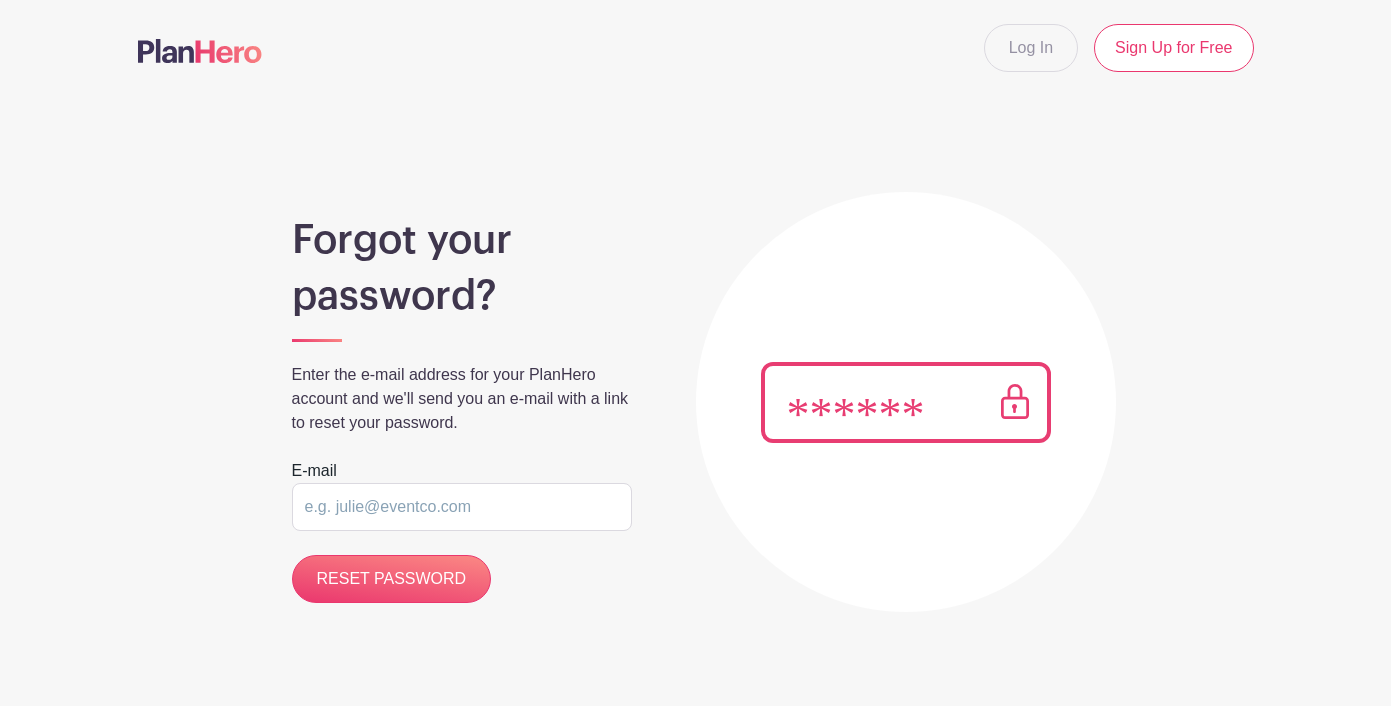 scroll, scrollTop: 0, scrollLeft: 0, axis: both 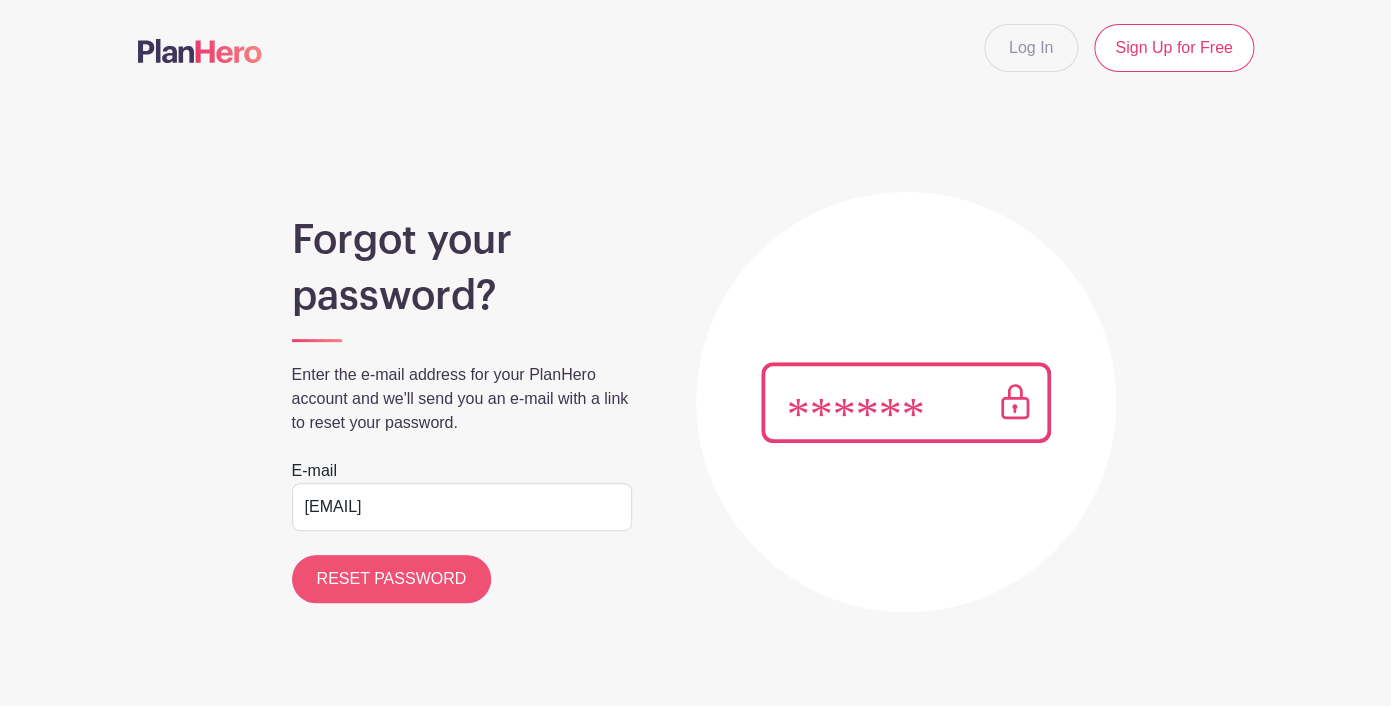 type on "[EMAIL]" 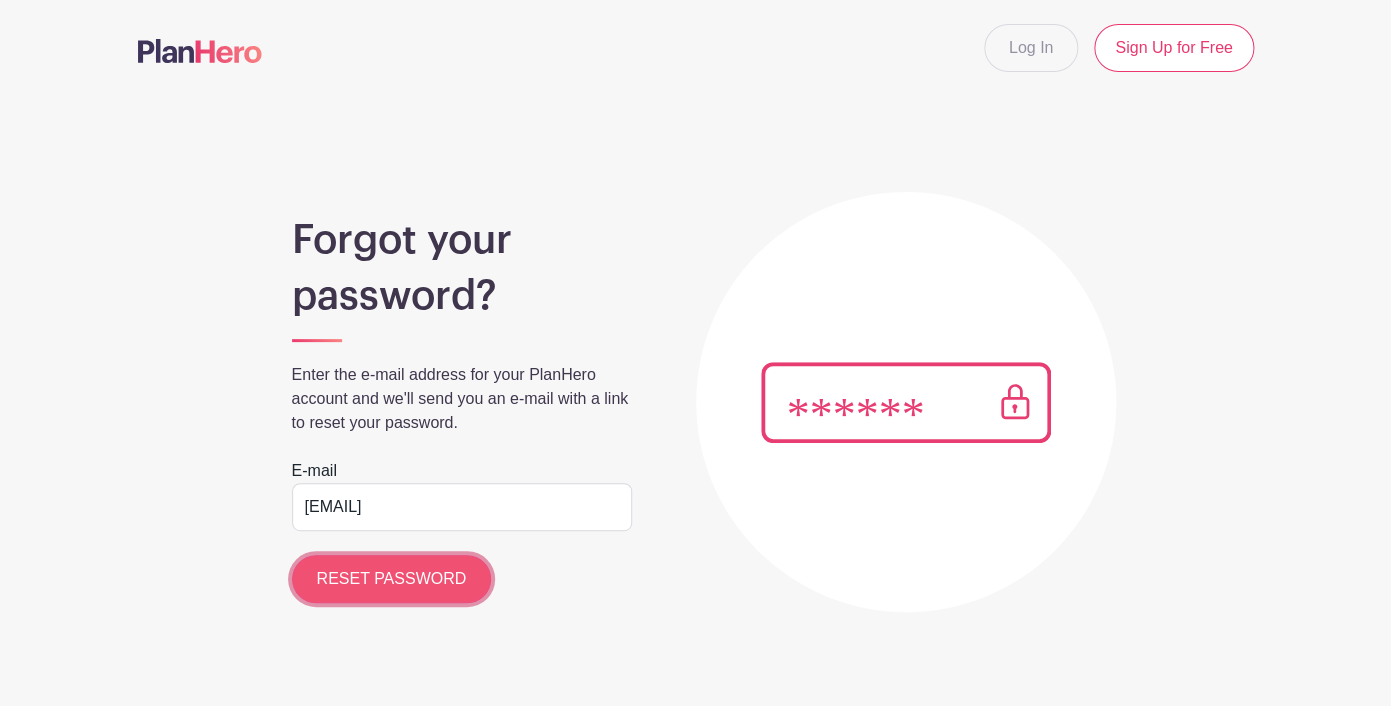 click on "RESET PASSWORD" at bounding box center [392, 579] 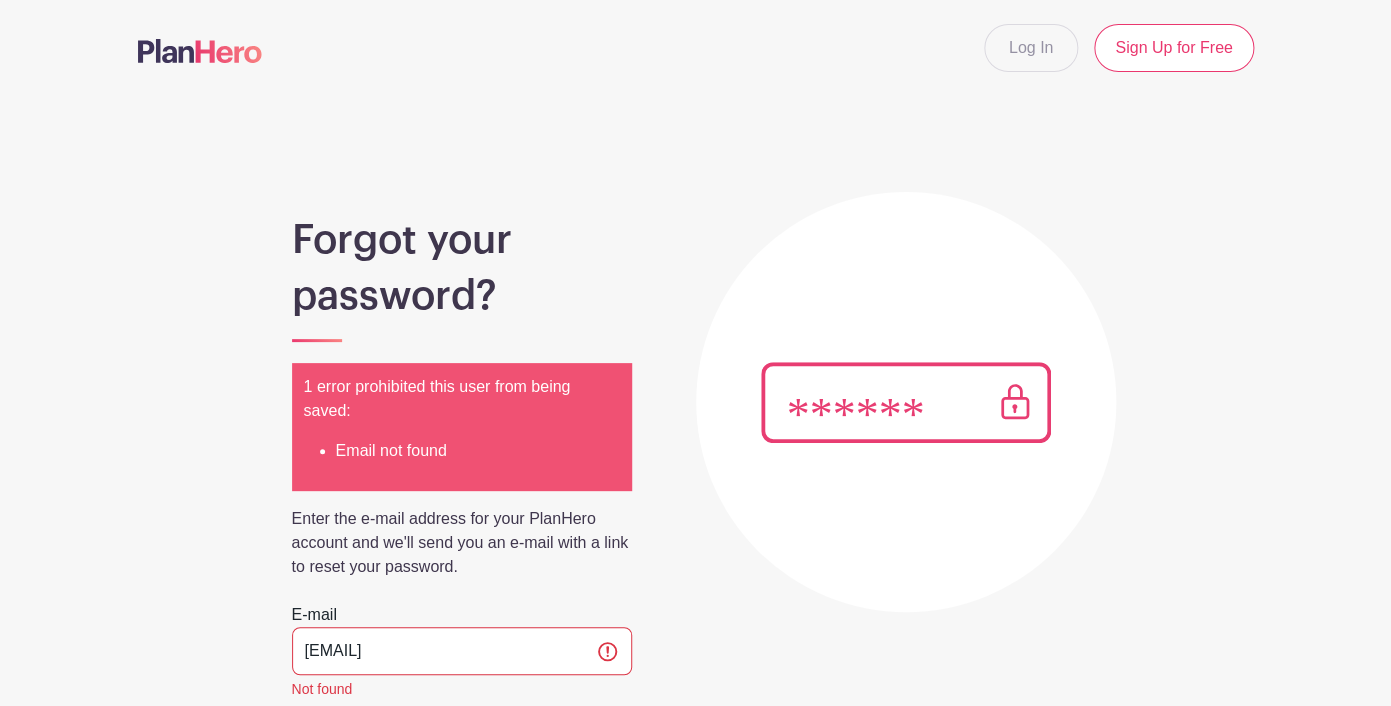 click on "[EMAIL]" at bounding box center (462, 651) 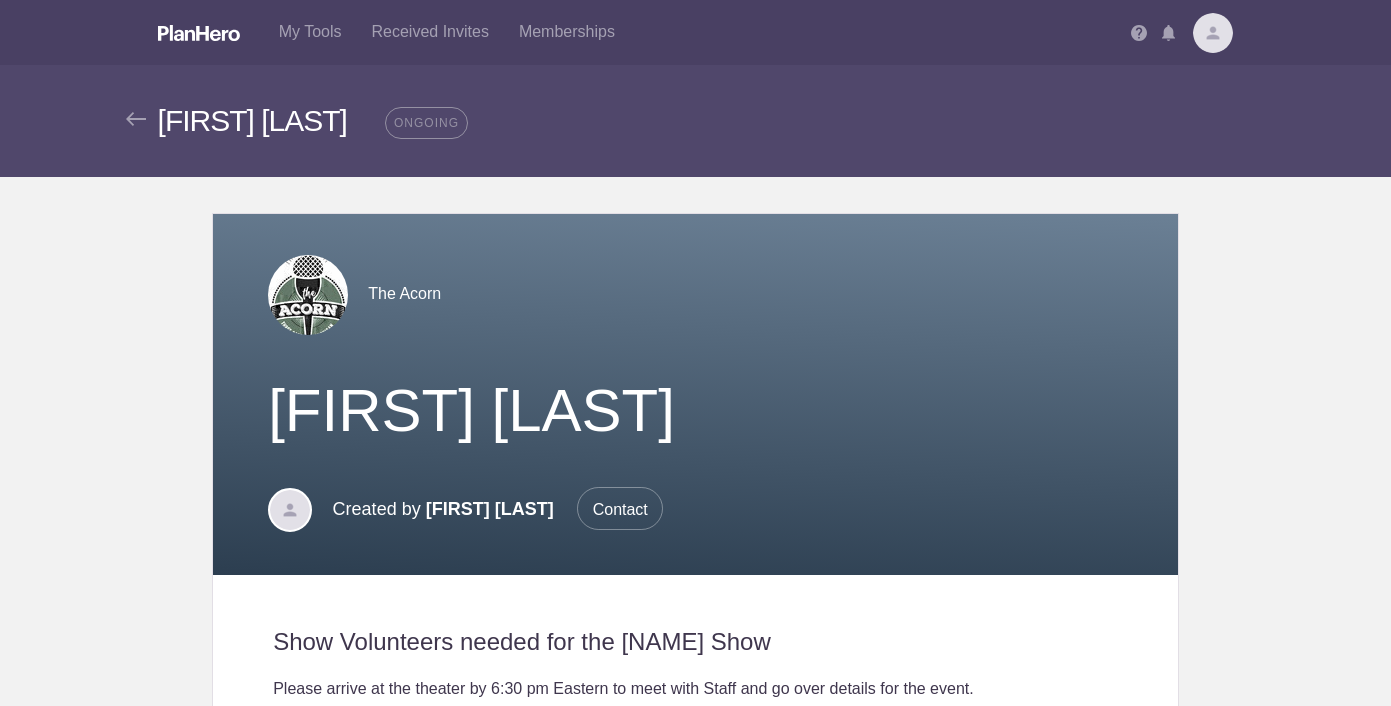 scroll, scrollTop: 0, scrollLeft: 0, axis: both 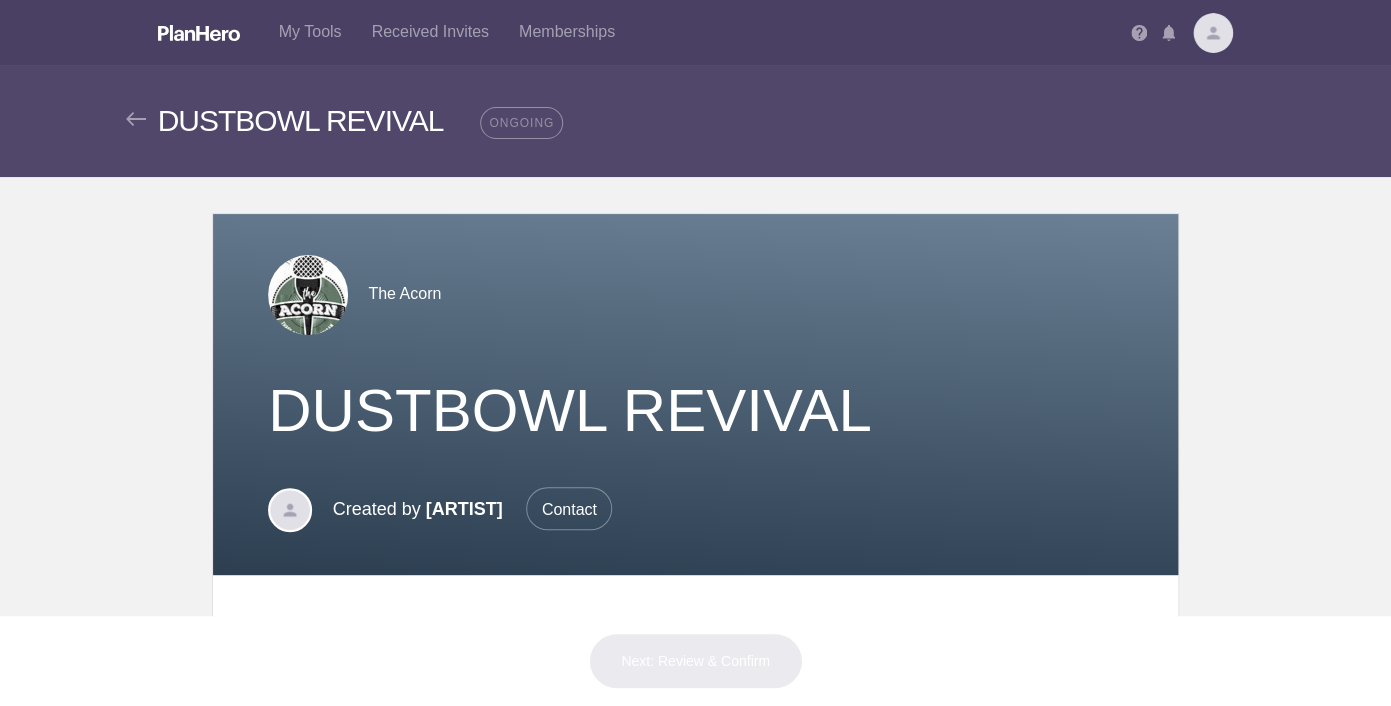 click at bounding box center (1213, 33) 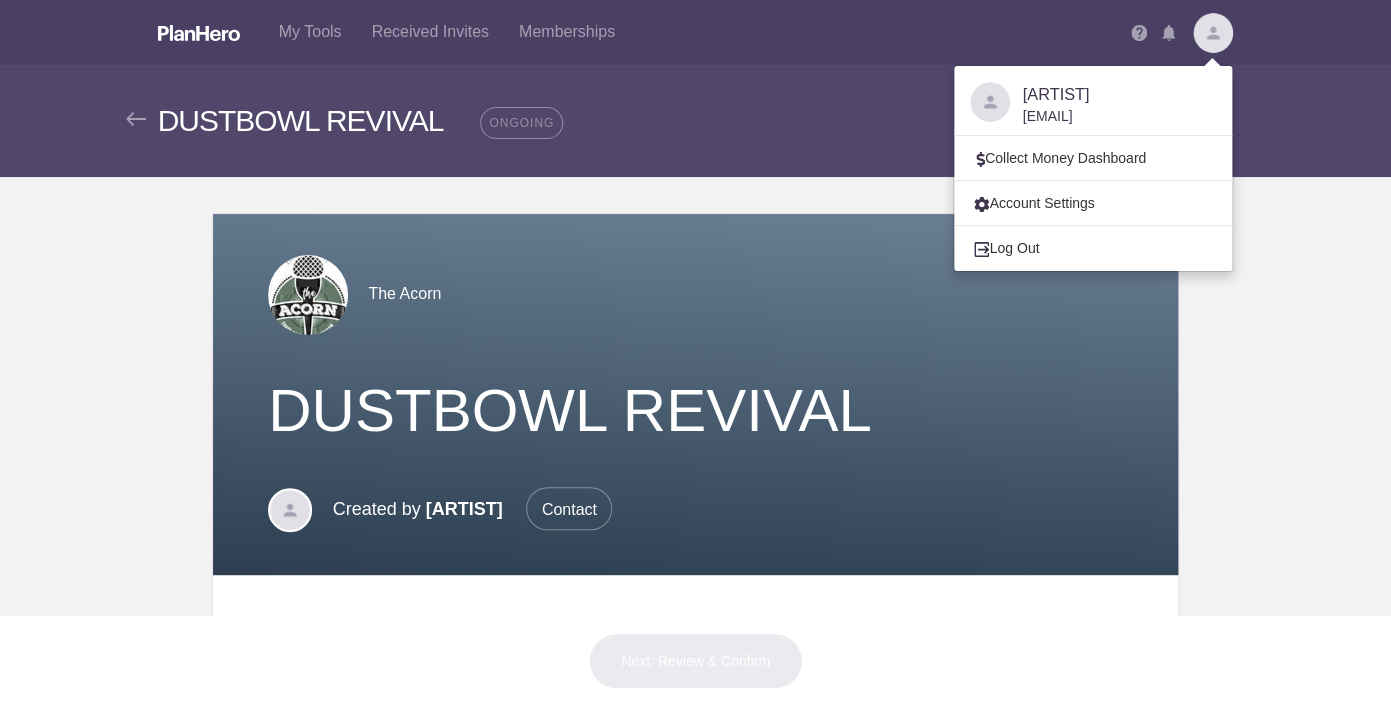 click on "[ARTIST]" at bounding box center (1119, 94) 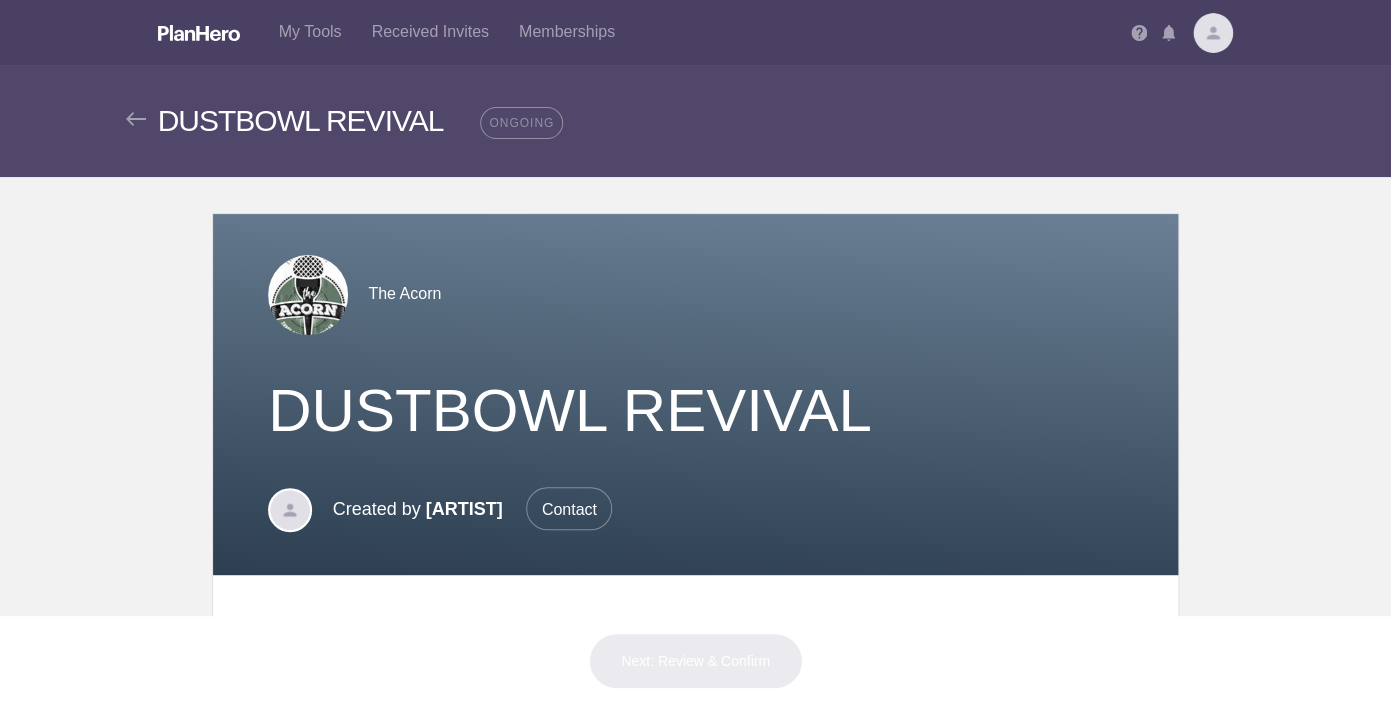 click at bounding box center (1213, 33) 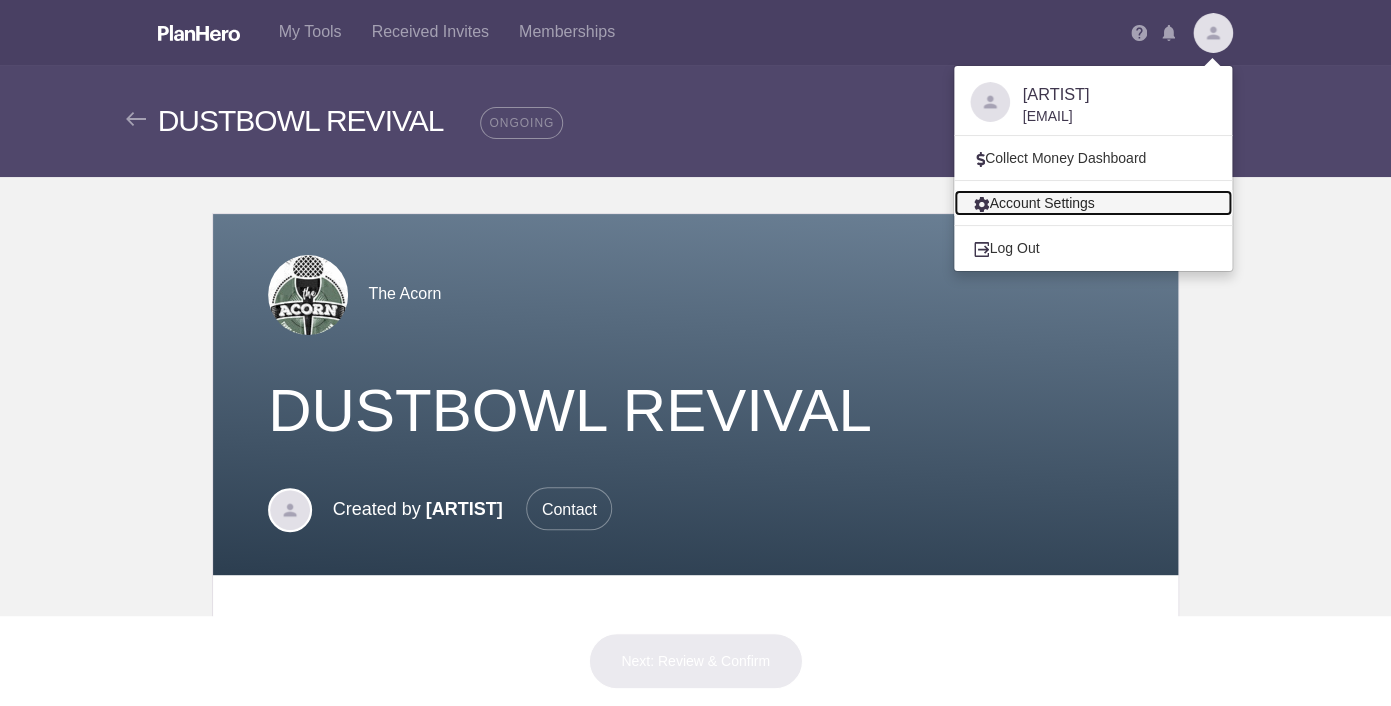 click on "Account Settings" at bounding box center [1093, 203] 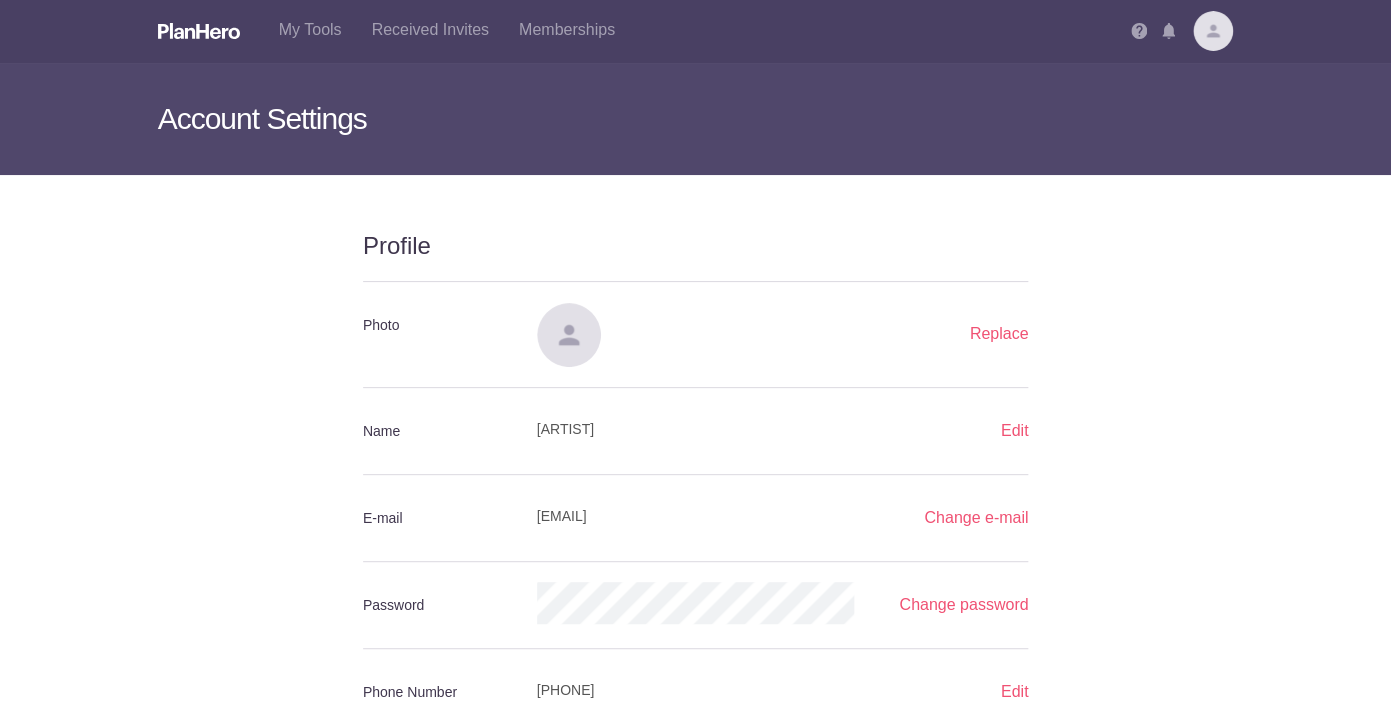 scroll, scrollTop: 0, scrollLeft: 0, axis: both 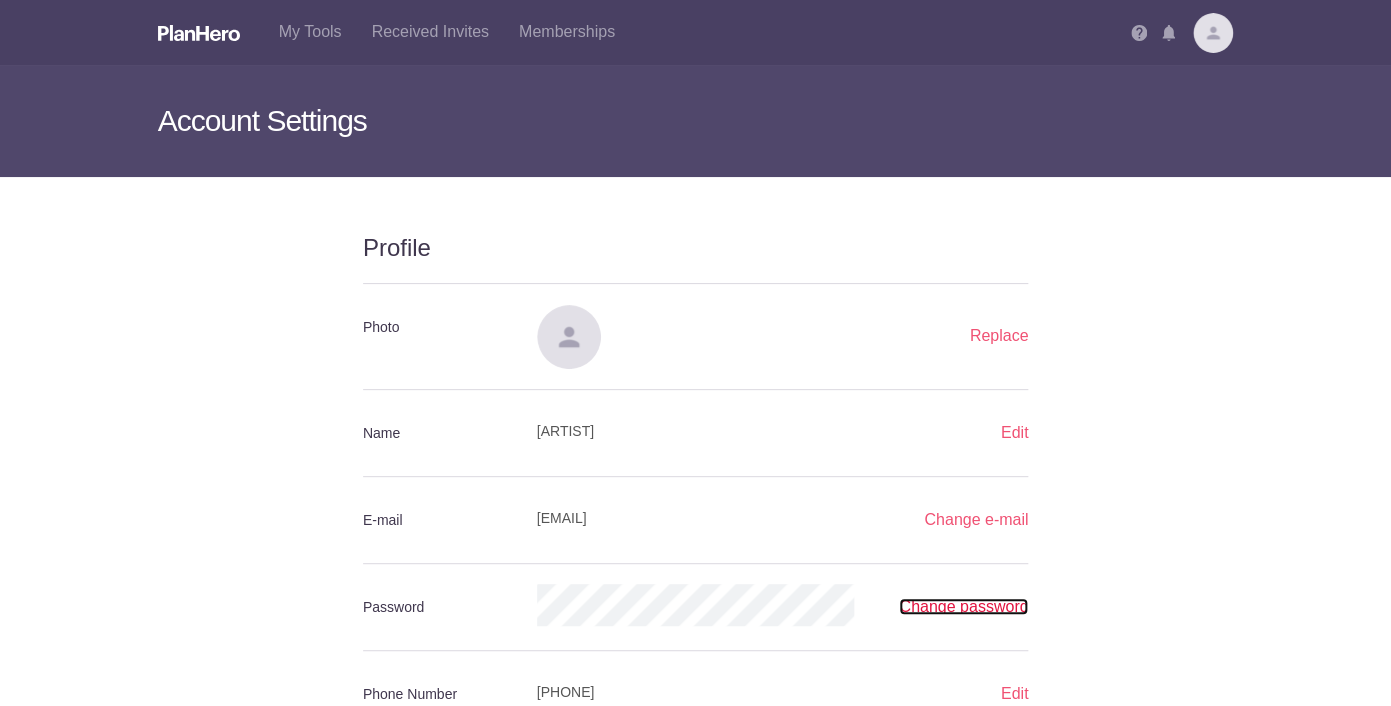 click on "Change password" at bounding box center [963, 606] 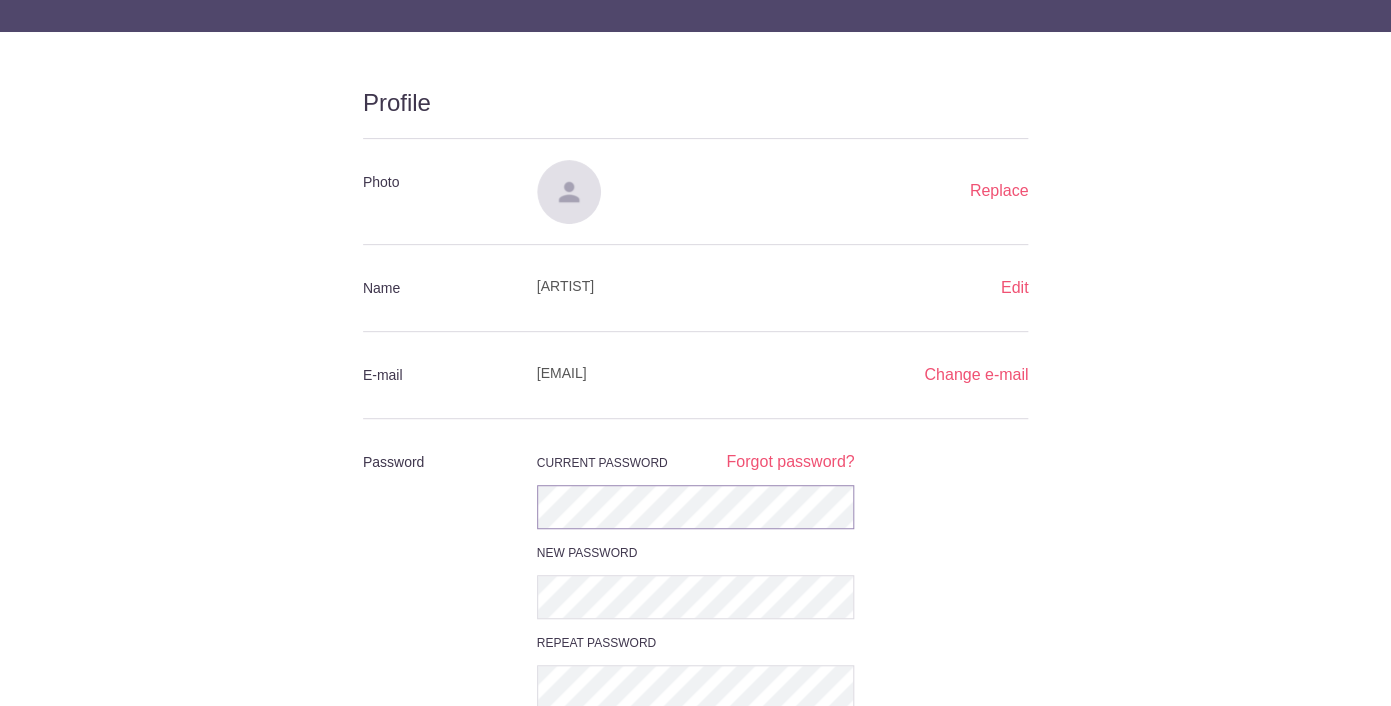 scroll, scrollTop: 147, scrollLeft: 0, axis: vertical 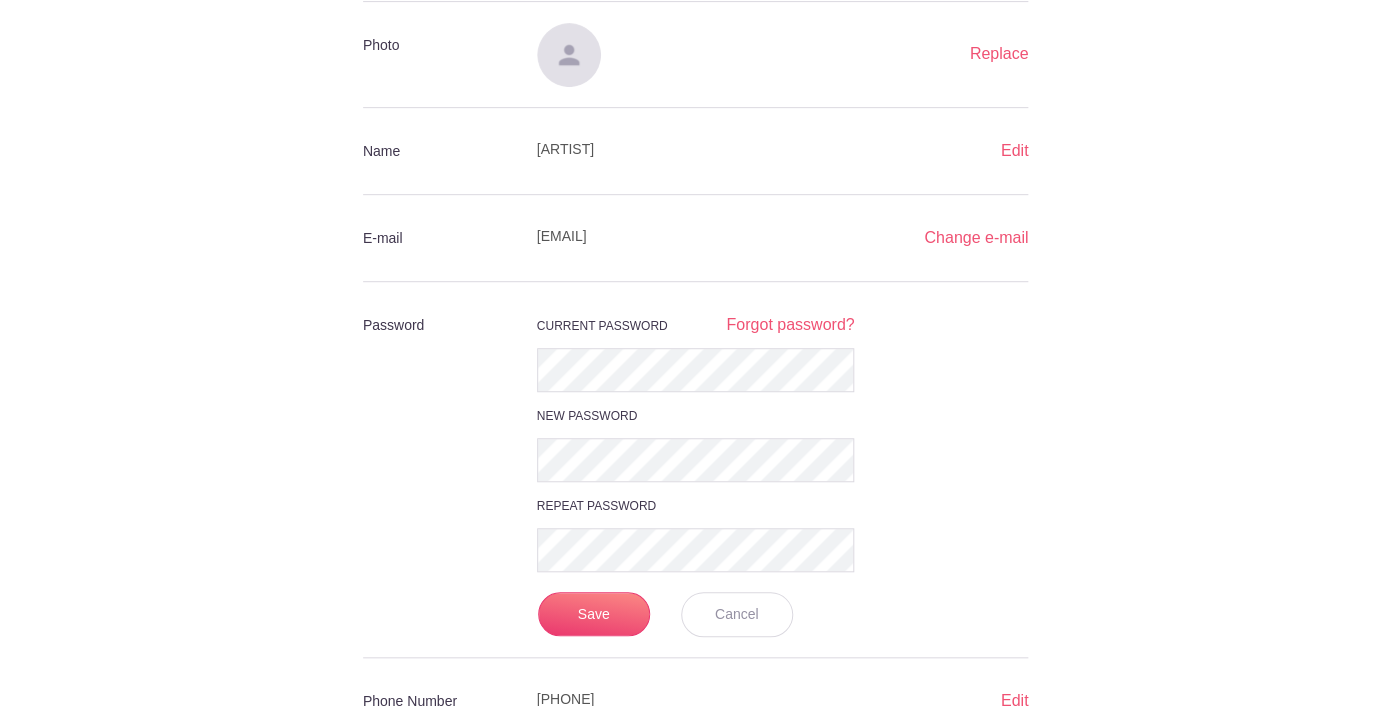 click on "My Tools
Received Invites
Memberships
Notifications
View all
[ARTIST]
[EMAIL]
Collect Money Dashboard
Account Settings
Log Out
My Tools
Received Invites
Memberships
Account Settings
Profile
Photo
Replace
Drag and drop to upload, or
Choose File
Choose File
Choose File
Save
Cancel
Name
[ARTIST]
Edit
Save
Cancel
E-mail
[EMAIL]
Change e-mail
Save
Cancel
Password
Current password
Forgot password?
New password
Repeat password
Save
Cancel
Change password
Phone Number
[PHONE]
Edit
Save
Cancel
Your current time is set to  8:14 AM" at bounding box center [695, 353] 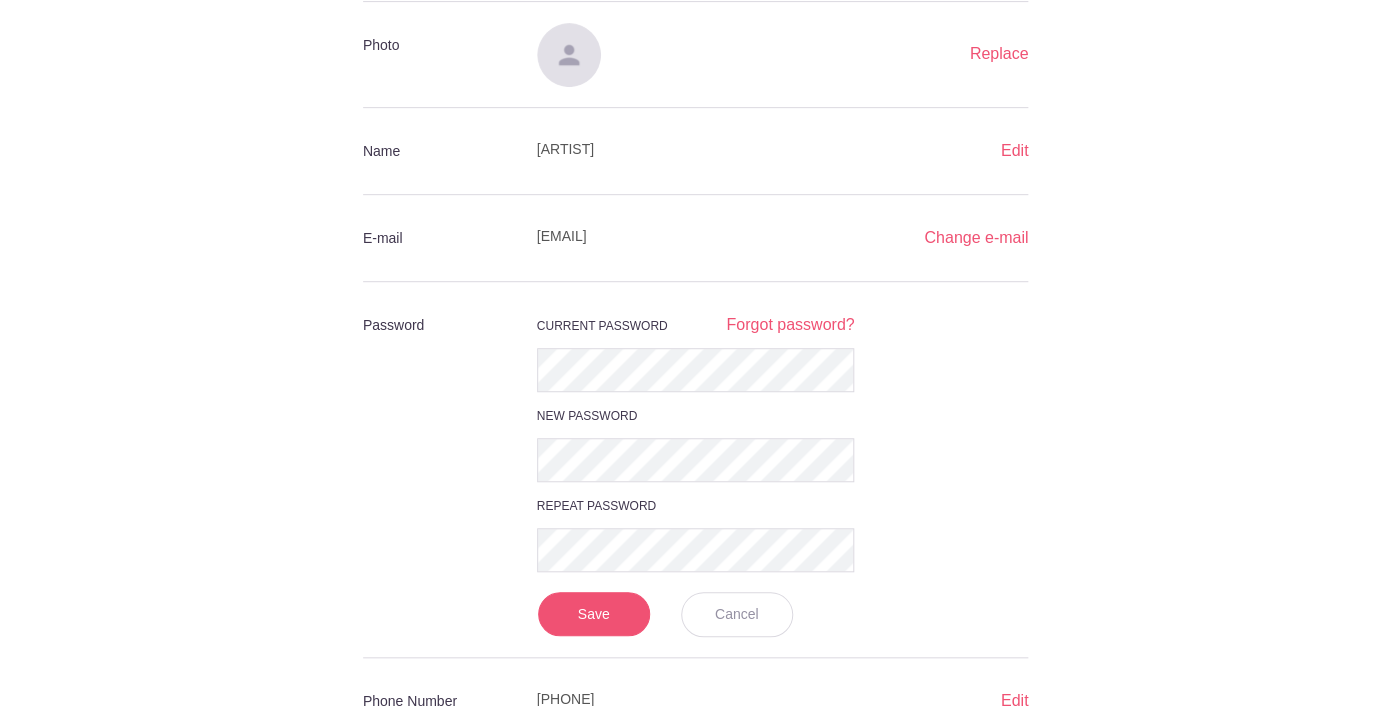 click on "Save" at bounding box center (594, 614) 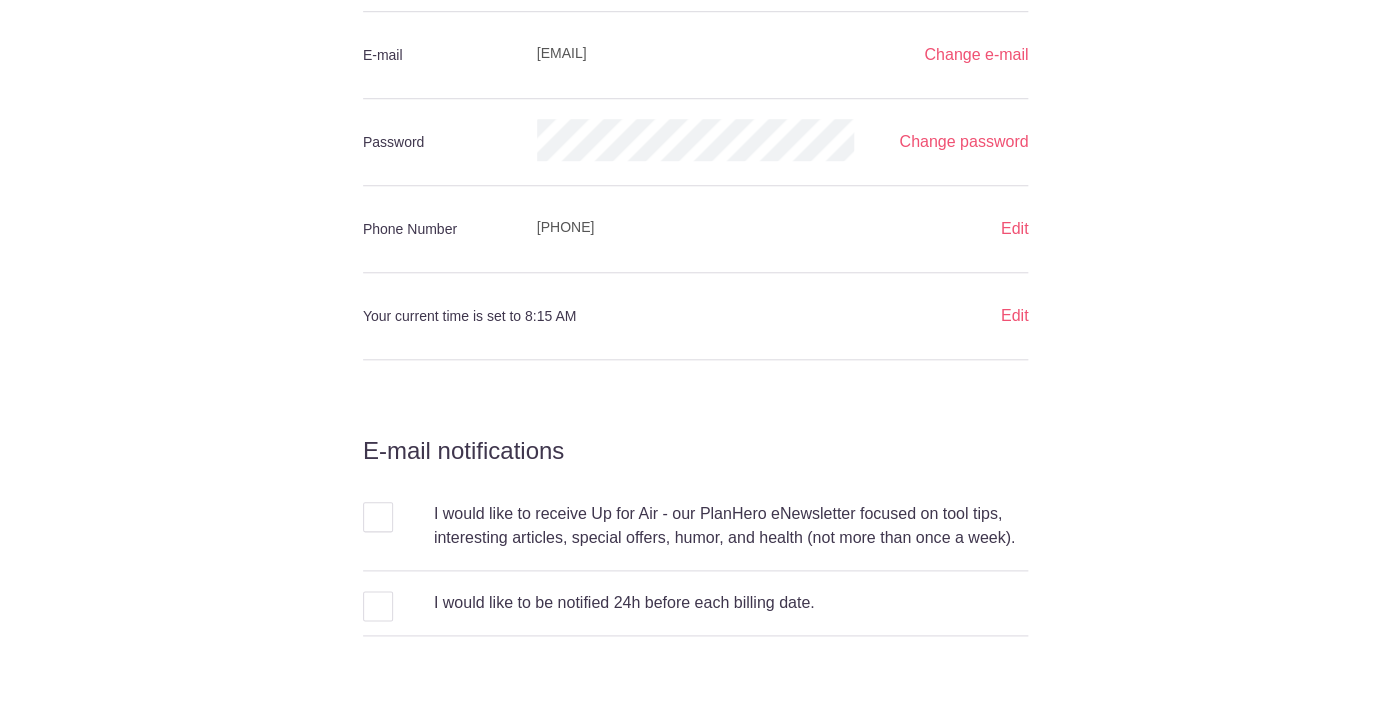 scroll, scrollTop: 0, scrollLeft: 0, axis: both 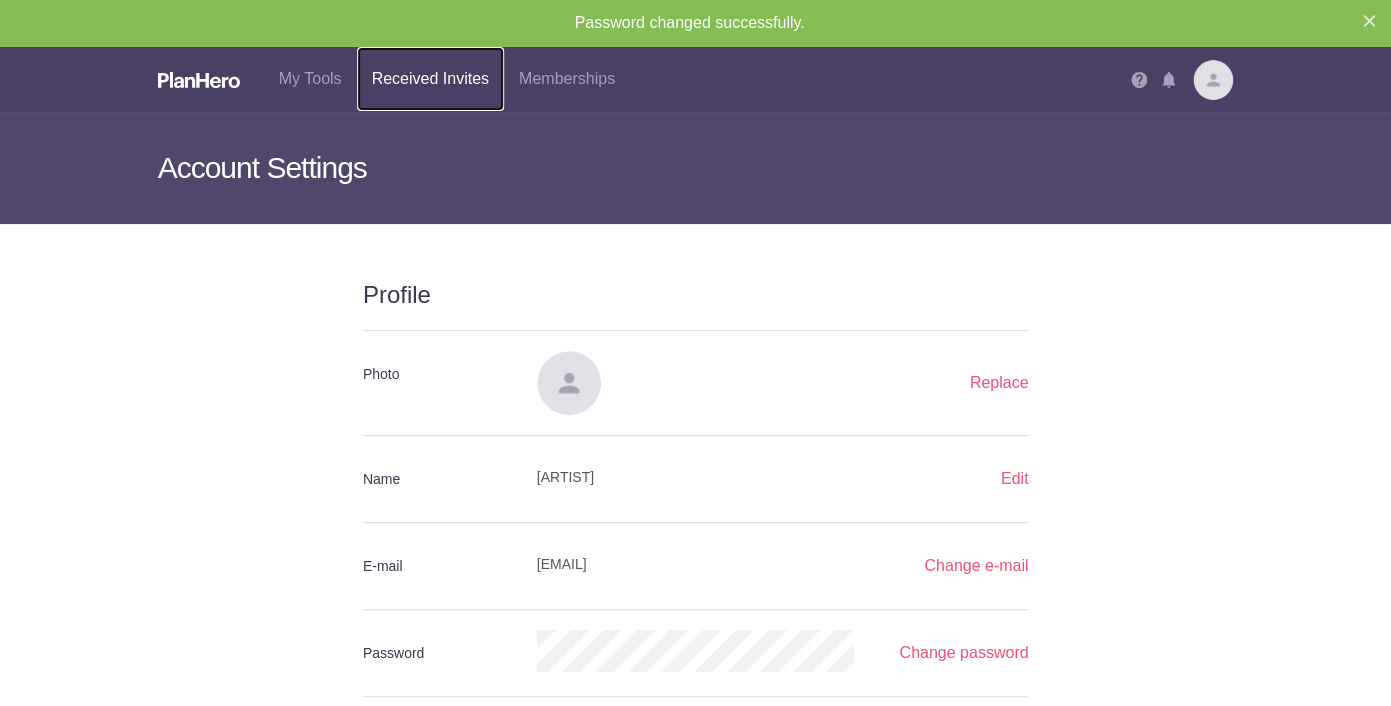 click on "Received Invites" at bounding box center (430, 79) 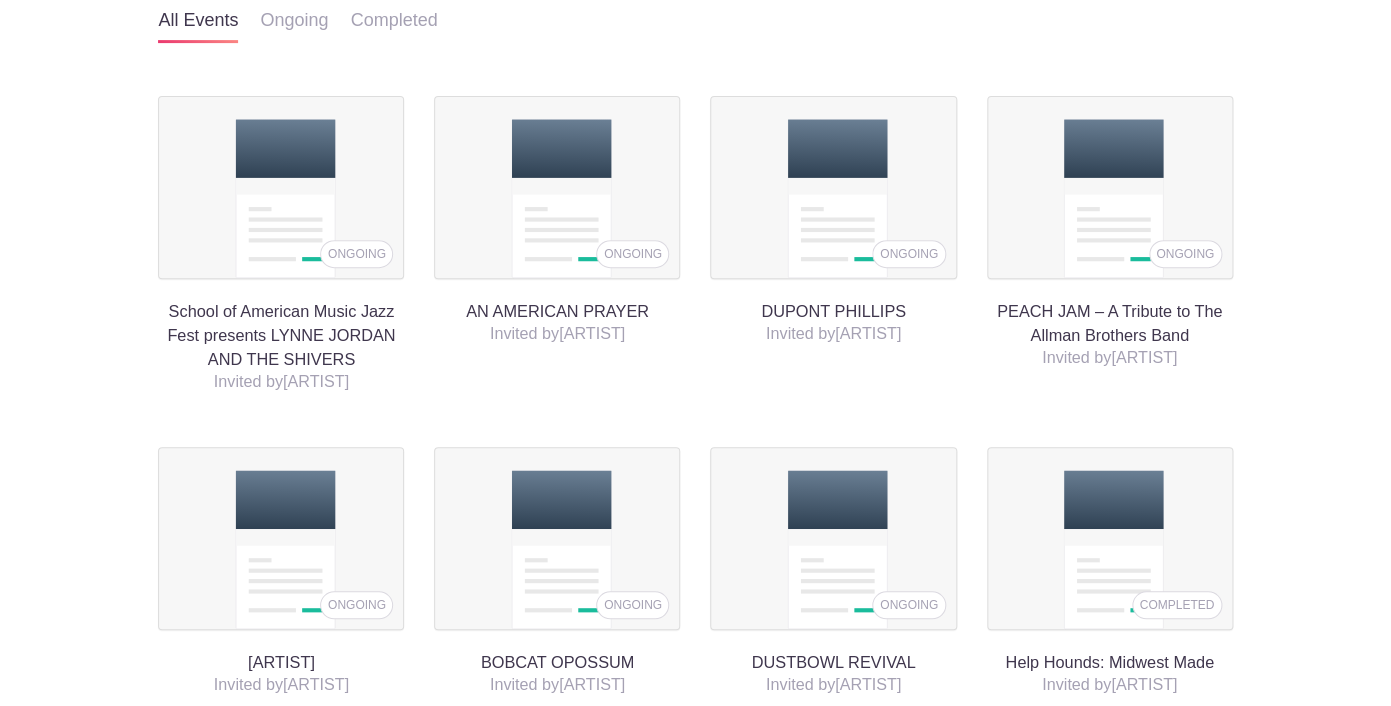 scroll, scrollTop: 226, scrollLeft: 0, axis: vertical 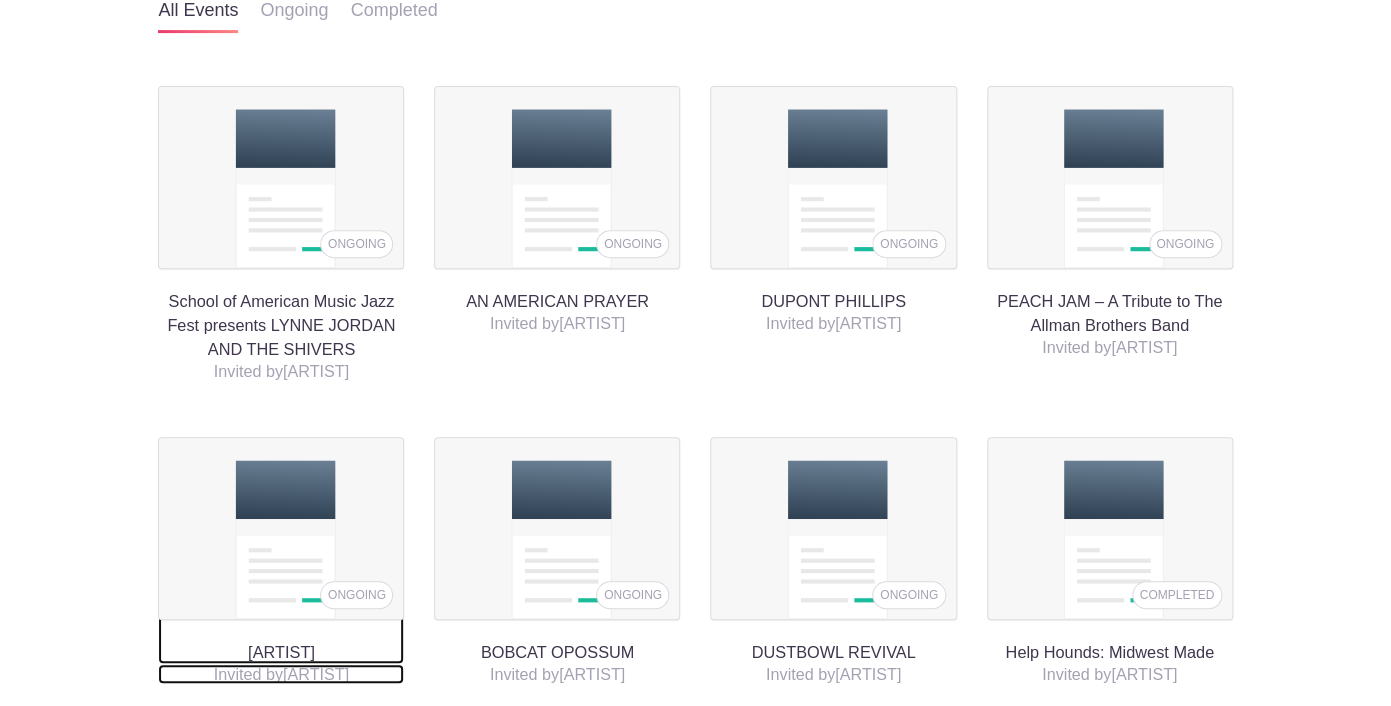 click on "[ARTIST]" at bounding box center [281, 550] 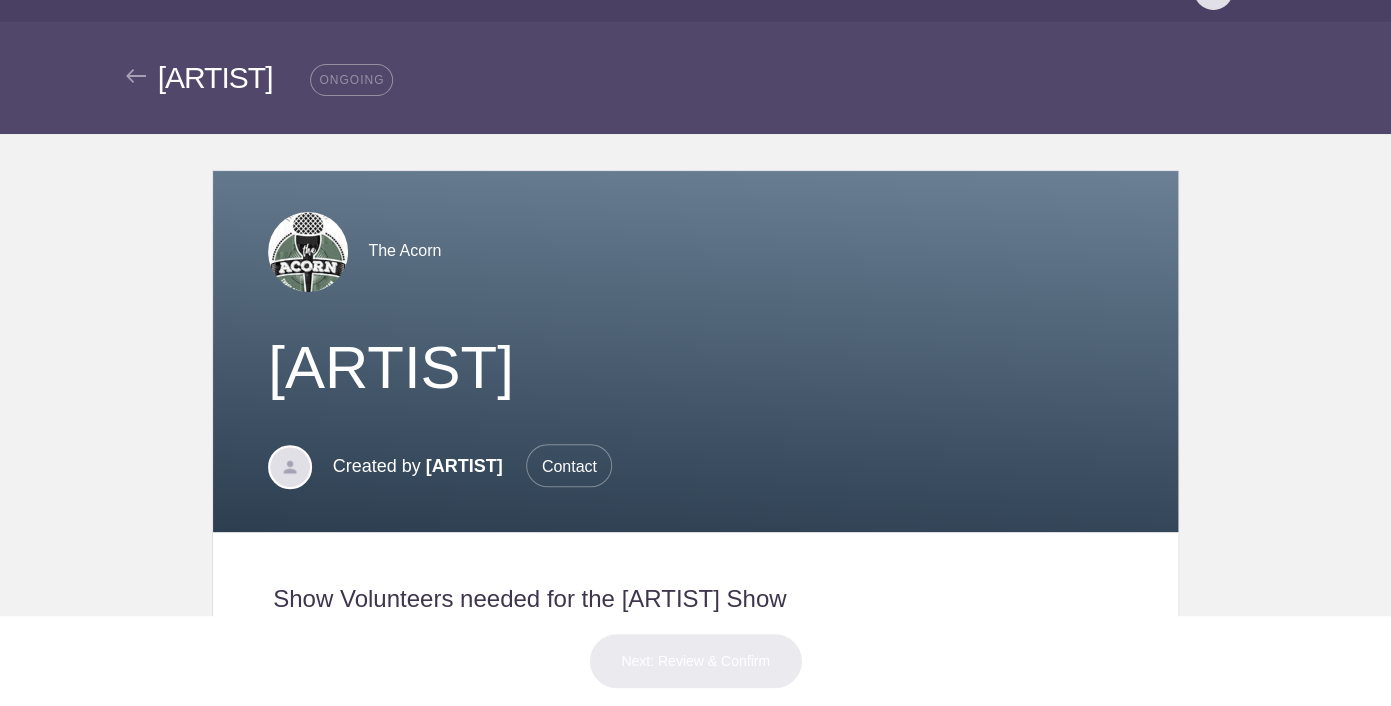 scroll, scrollTop: 0, scrollLeft: 0, axis: both 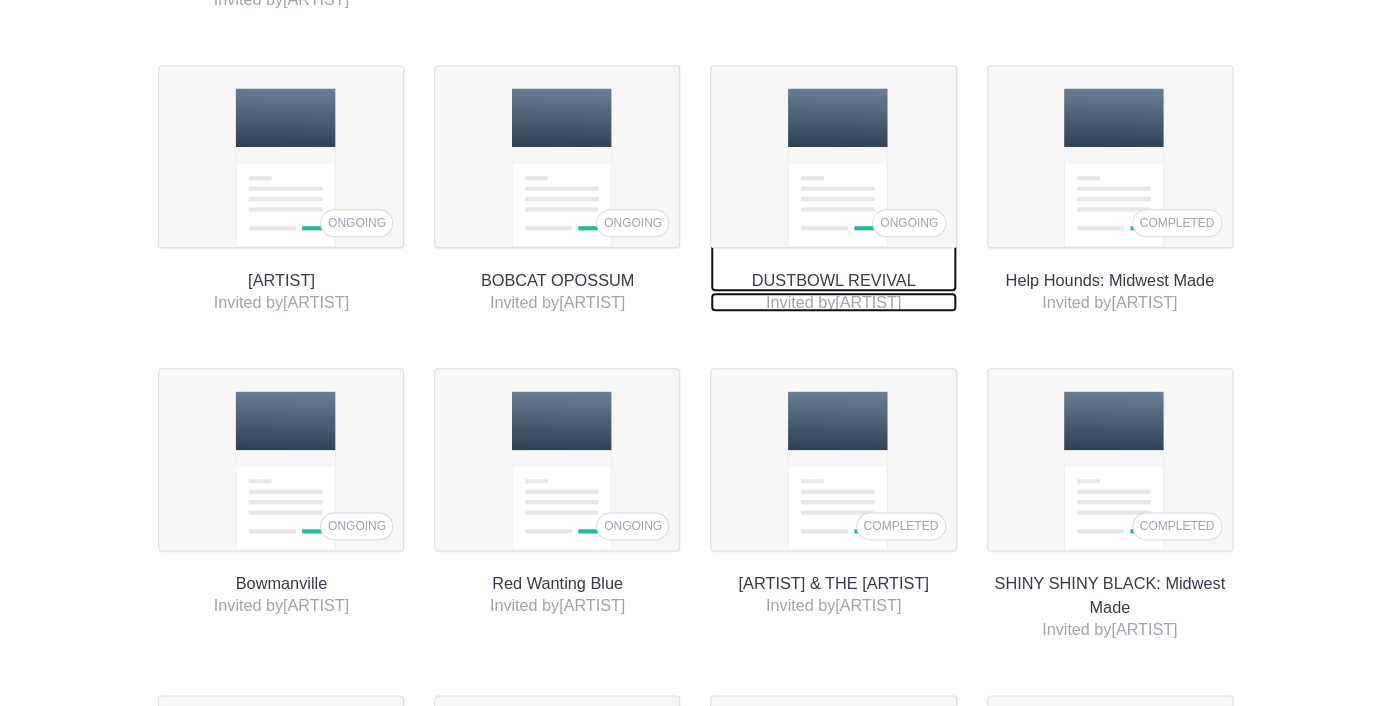 click on "DUSTBOWL REVIVAL" at bounding box center [833, 178] 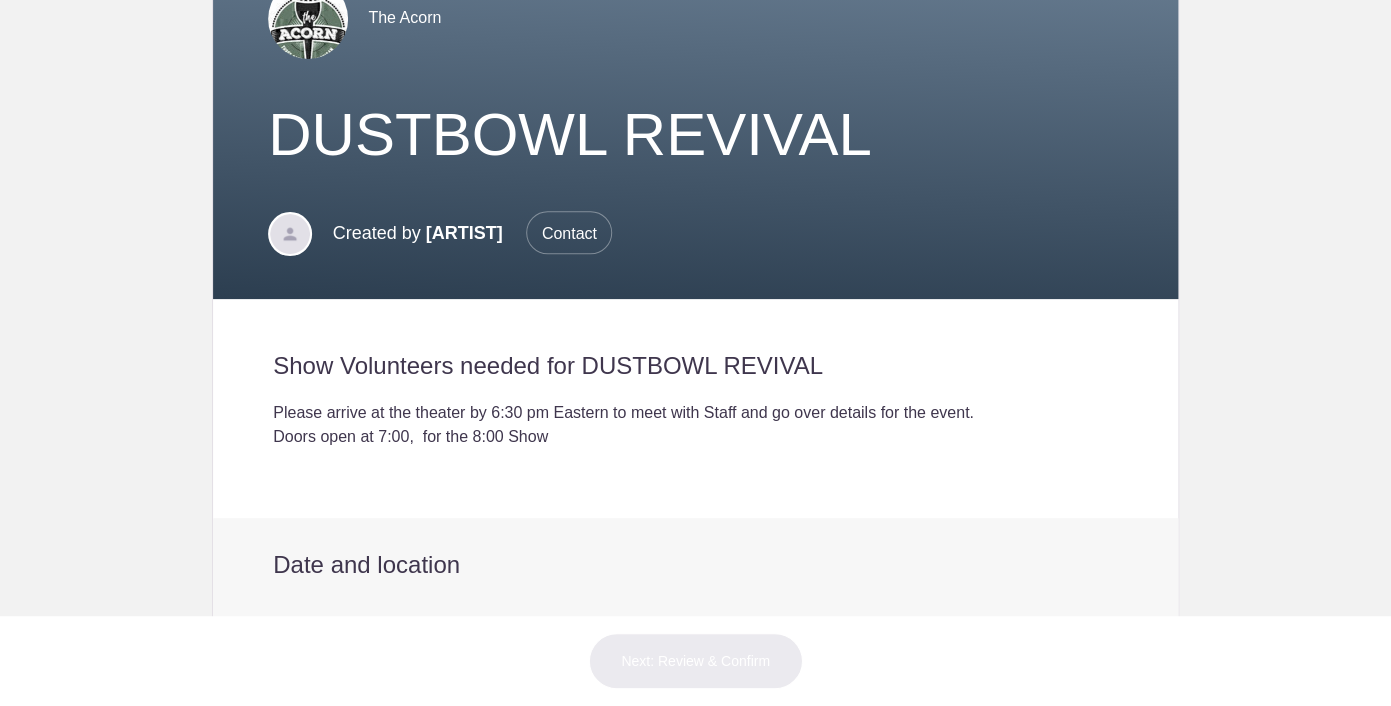 scroll, scrollTop: 0, scrollLeft: 0, axis: both 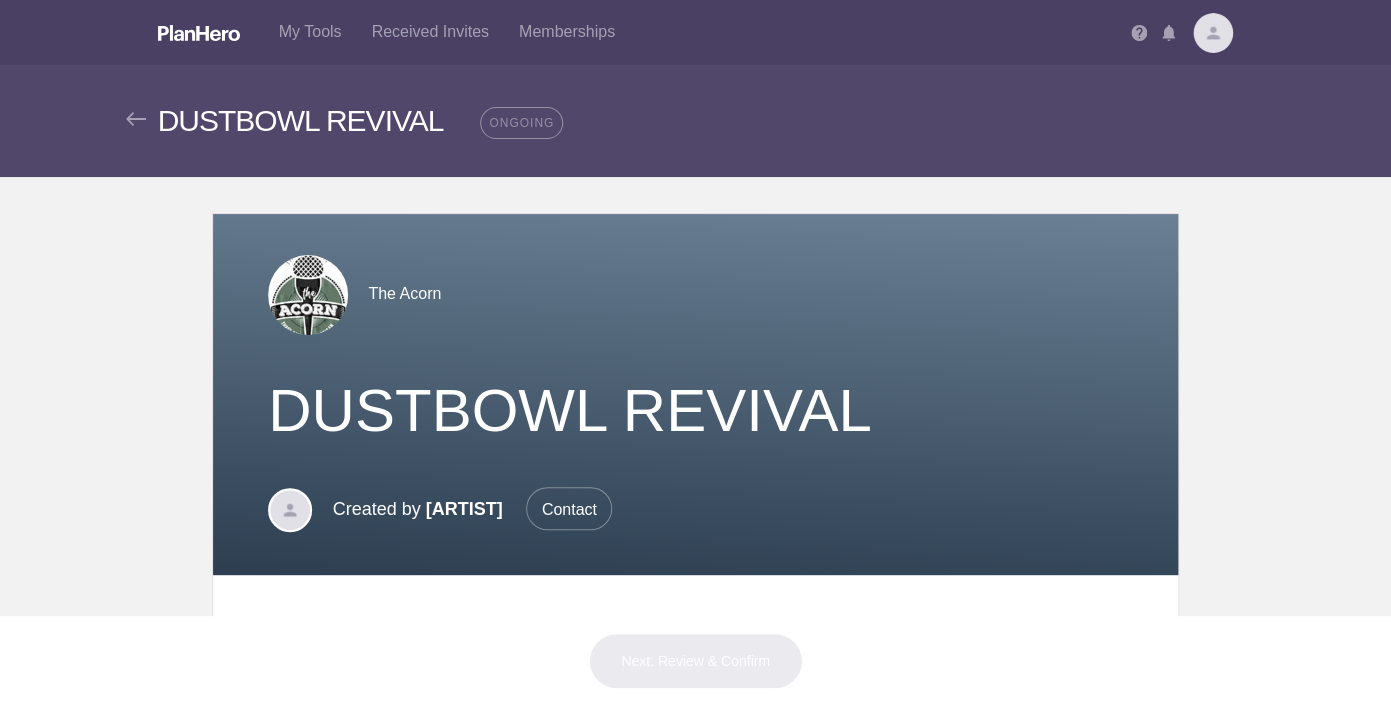 click at bounding box center (1213, 33) 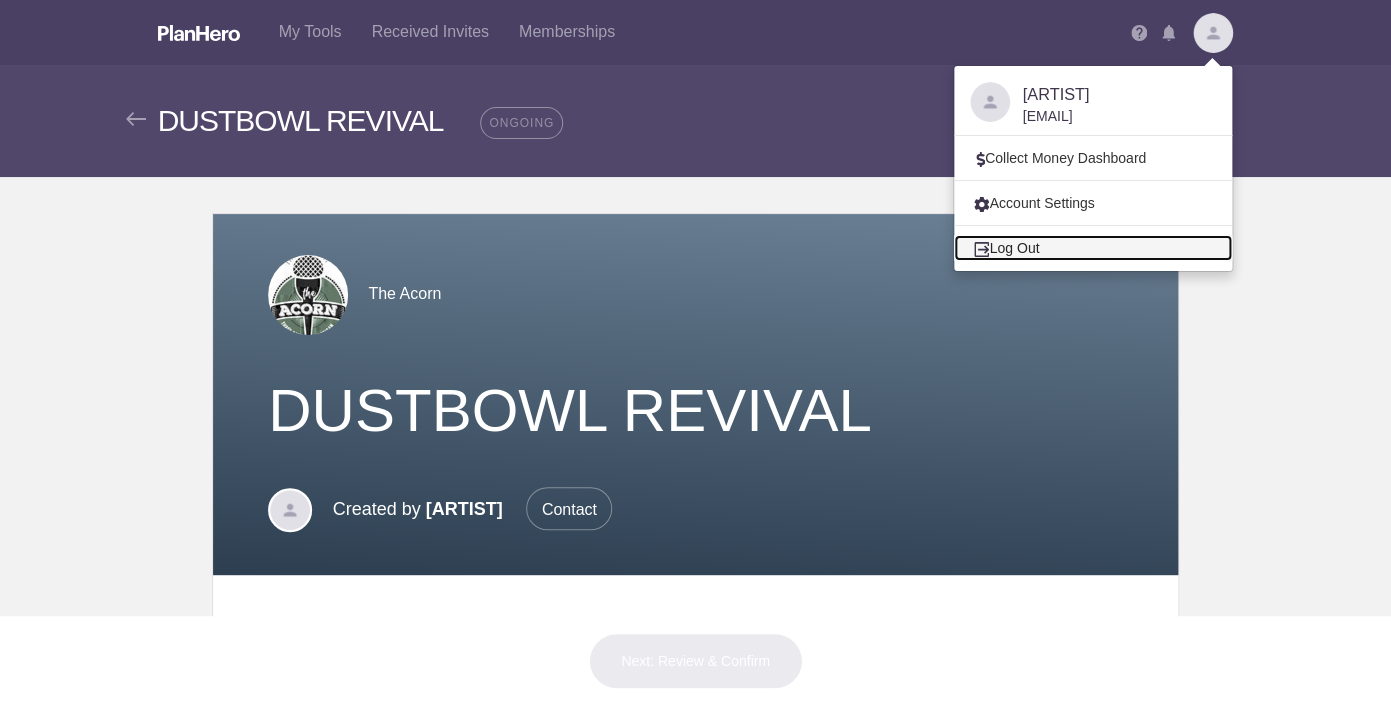 click on "Log Out" at bounding box center (1093, 248) 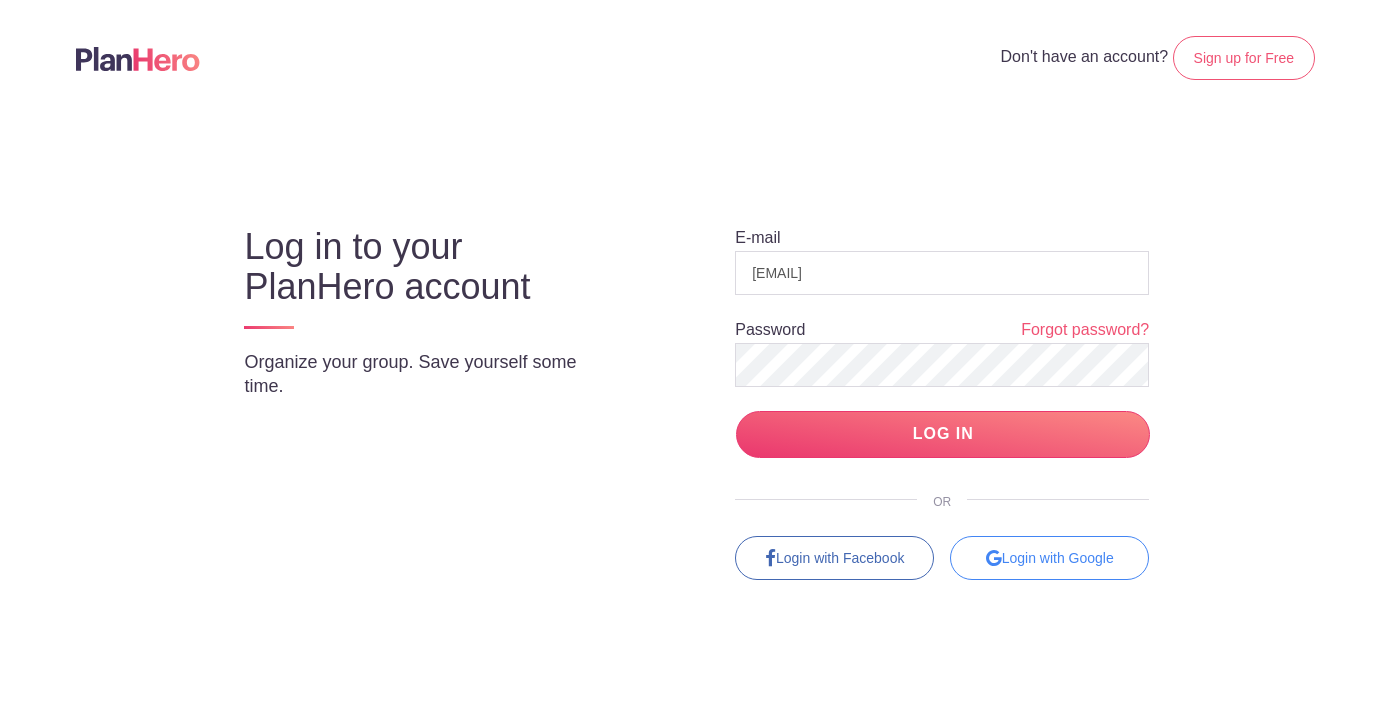 scroll, scrollTop: 0, scrollLeft: 0, axis: both 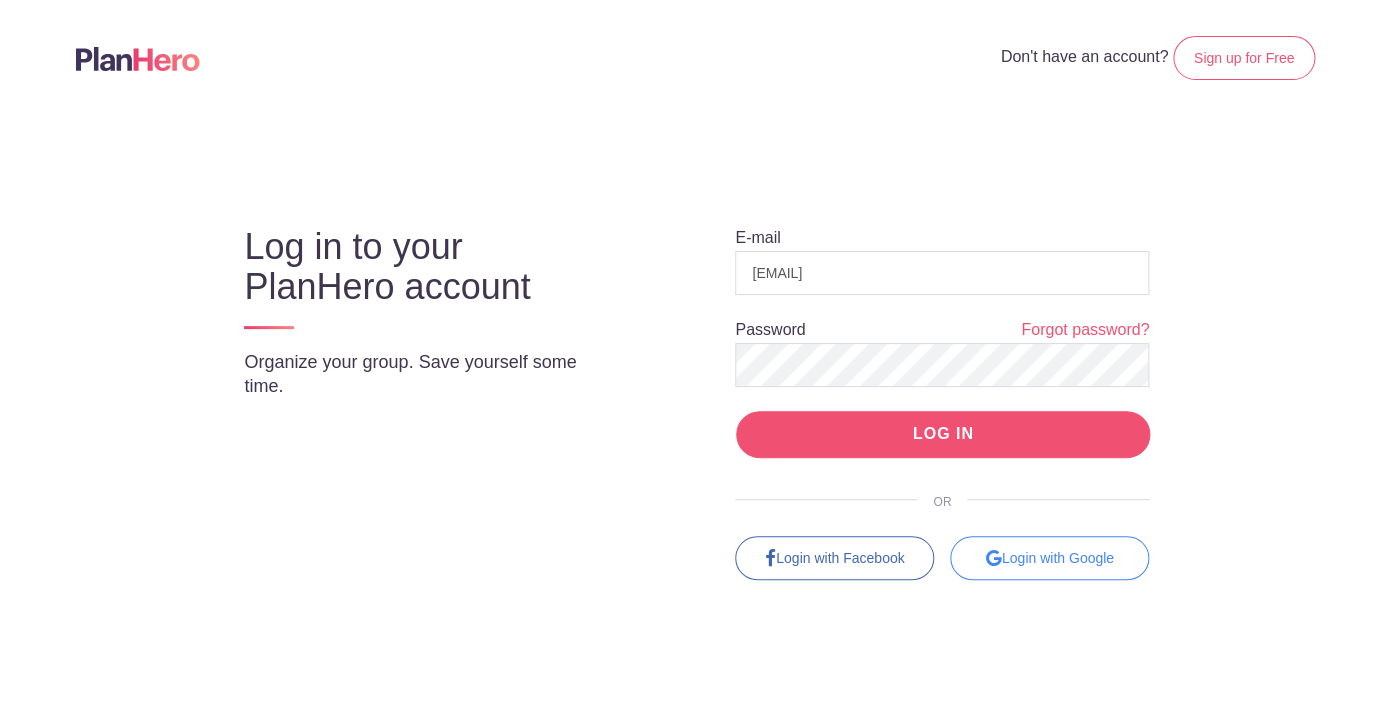 click on "LOG IN" at bounding box center [943, 434] 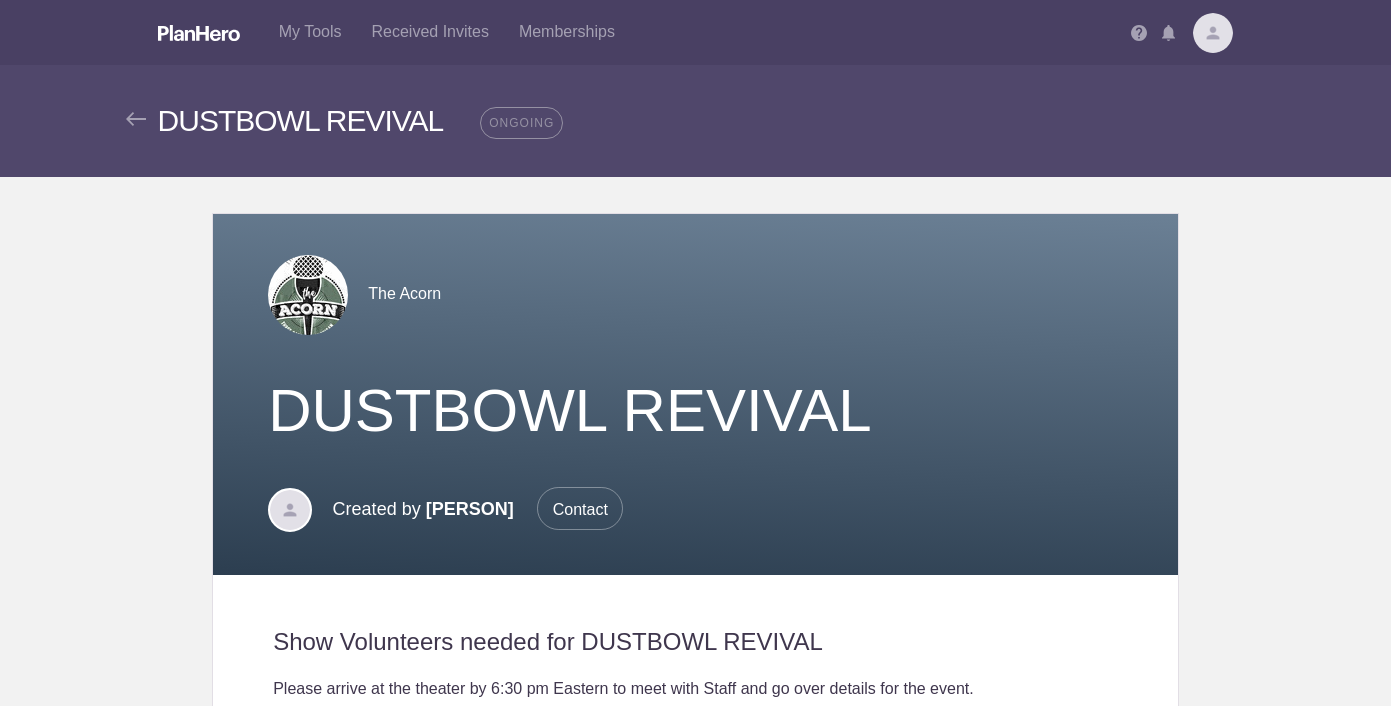 scroll, scrollTop: 0, scrollLeft: 0, axis: both 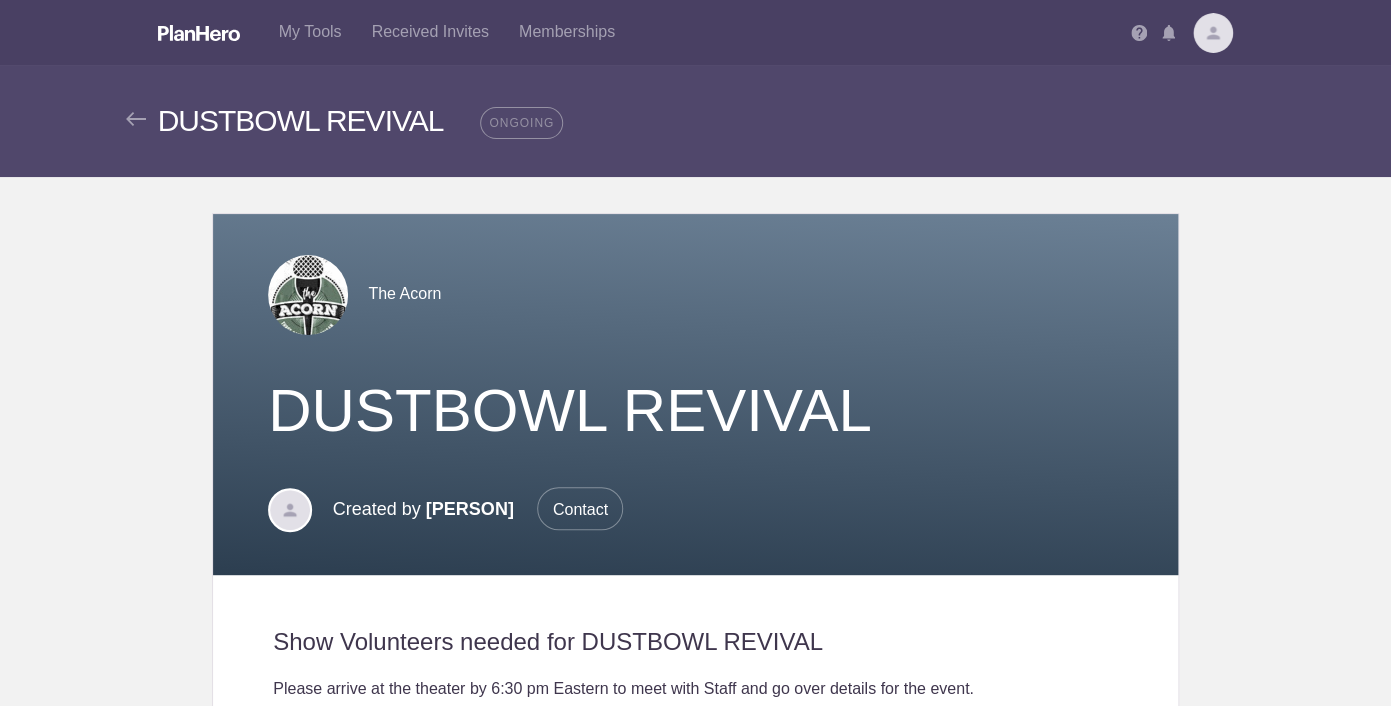 click on "My Tools
Received Invites
Memberships
Notifications
View all
[FIRST] [LAST]
[EMAIL]
Collect Money Dashboard
Account Settings
Log Out
My Tools
Received Invites
Memberships
Loading page
Loading page
DUSTBOWL REVIVAL
DUSTBOWL REVIVAL
ONGOING
The Acorn
DUSTBOWL REVIVAL
Created by
[PERSON]
Contact
Show Volunteers needed for DUSTBOWL REVIVAL
Please arrive at the theater by 6:30 pm Eastern to meet with Staff and go over details for the event.
Doors open at 7:00,  for the 8:00 Show
Show more
Date and location
Event Location
The Acorn Theater
The Acorn Theater
from
to" at bounding box center (695, 353) 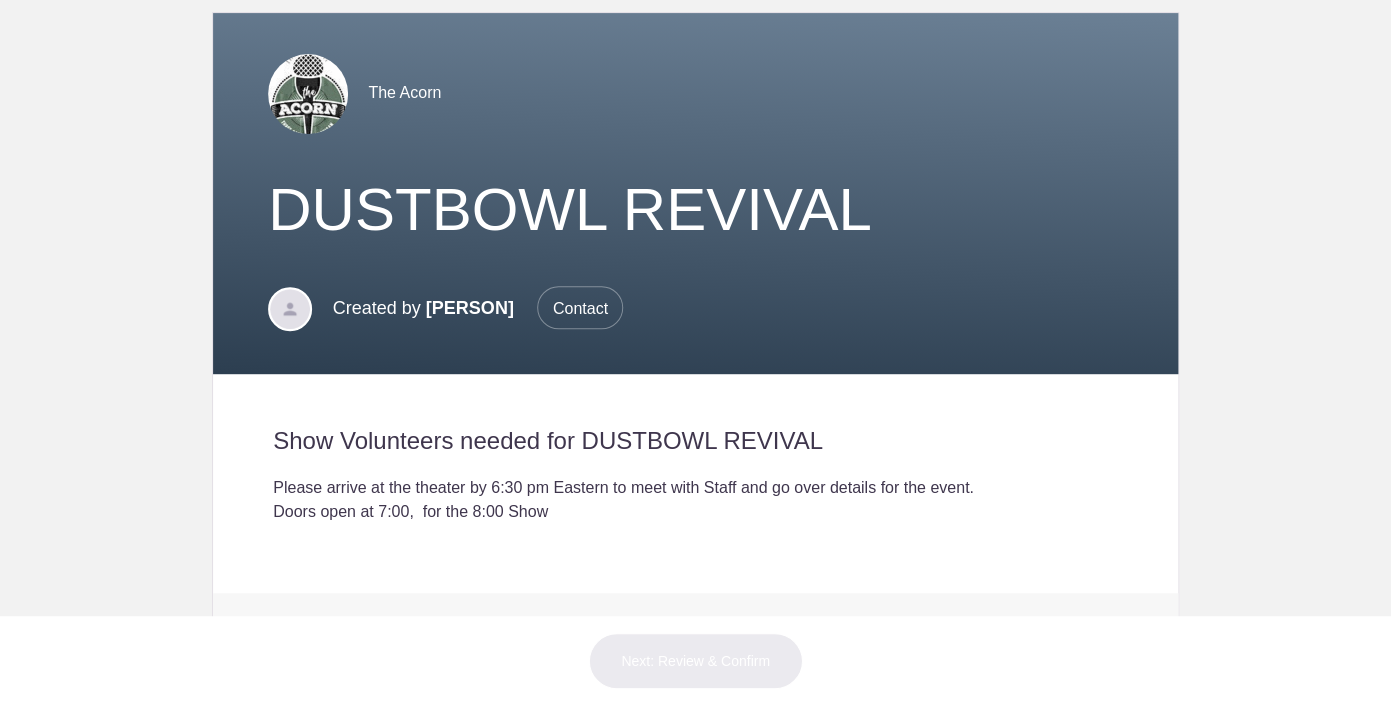 scroll, scrollTop: 0, scrollLeft: 0, axis: both 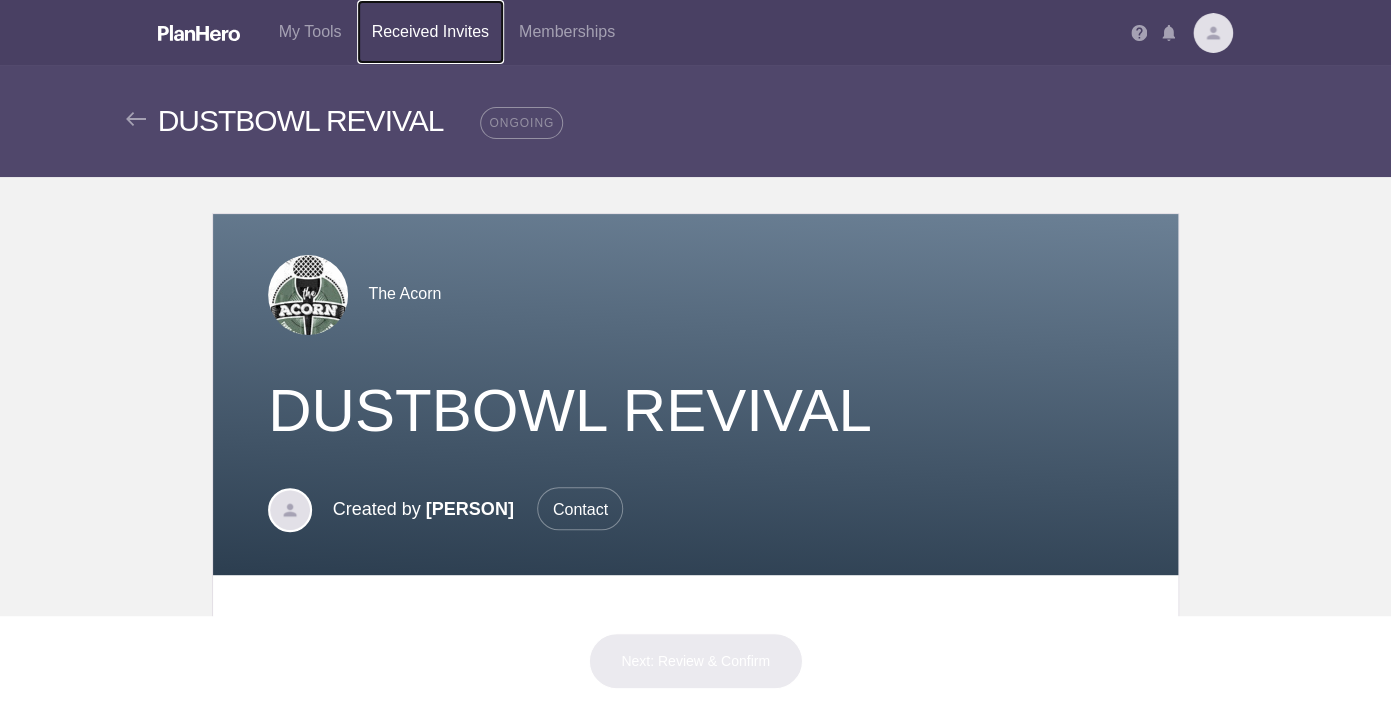 click on "Received Invites" at bounding box center (430, 32) 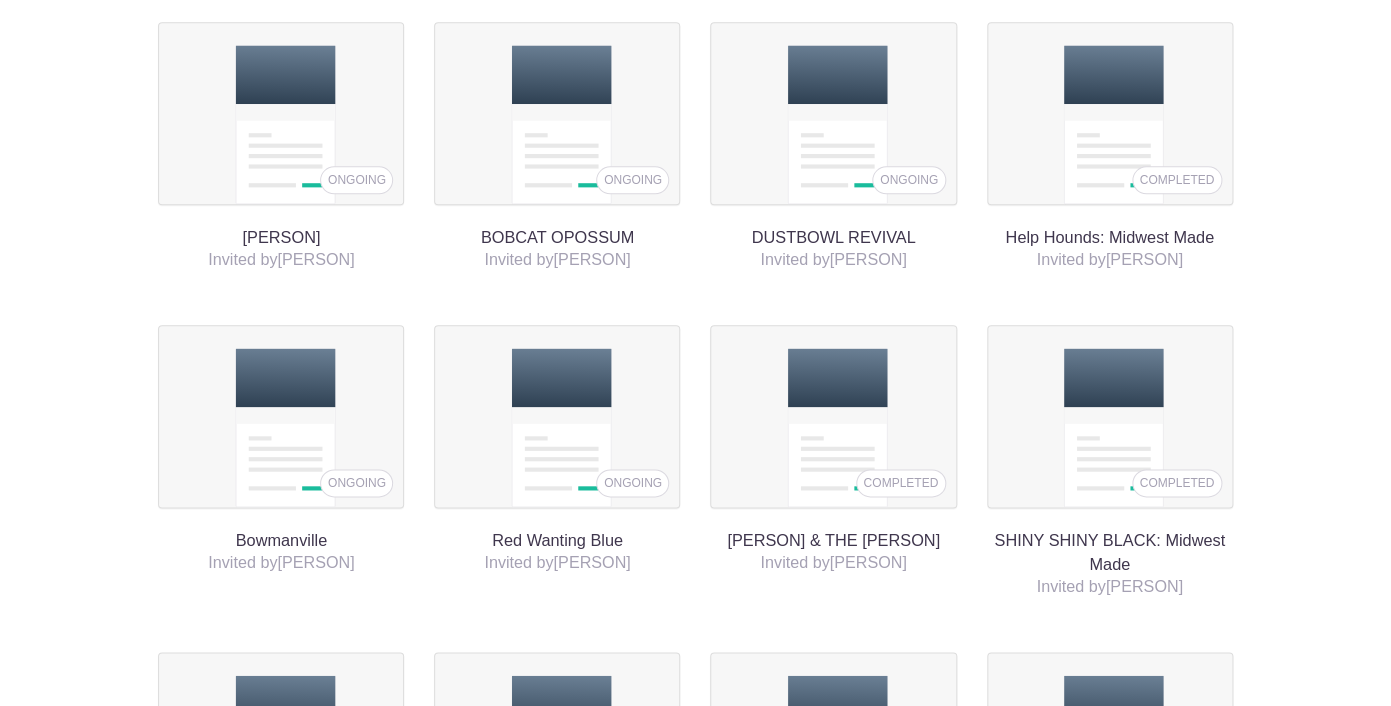 scroll, scrollTop: 648, scrollLeft: 0, axis: vertical 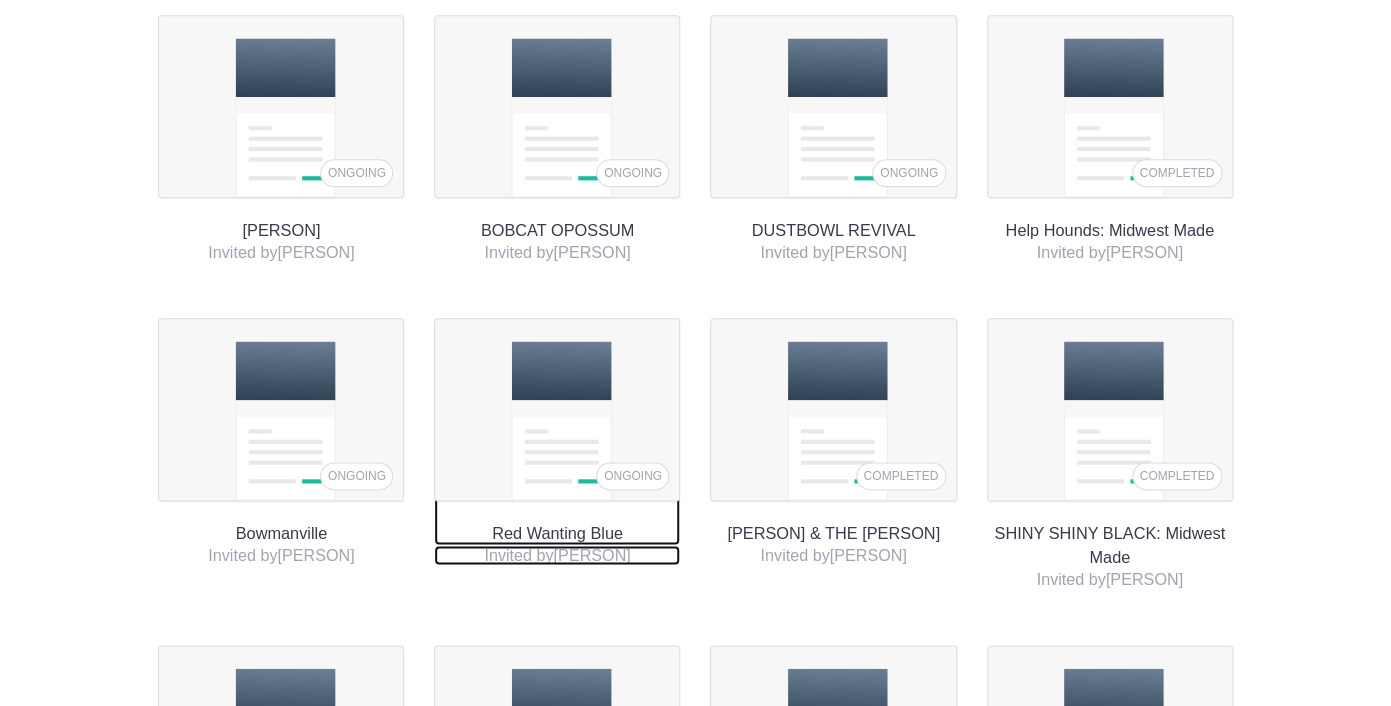 click on "Red Wanting Blue" at bounding box center (557, 431) 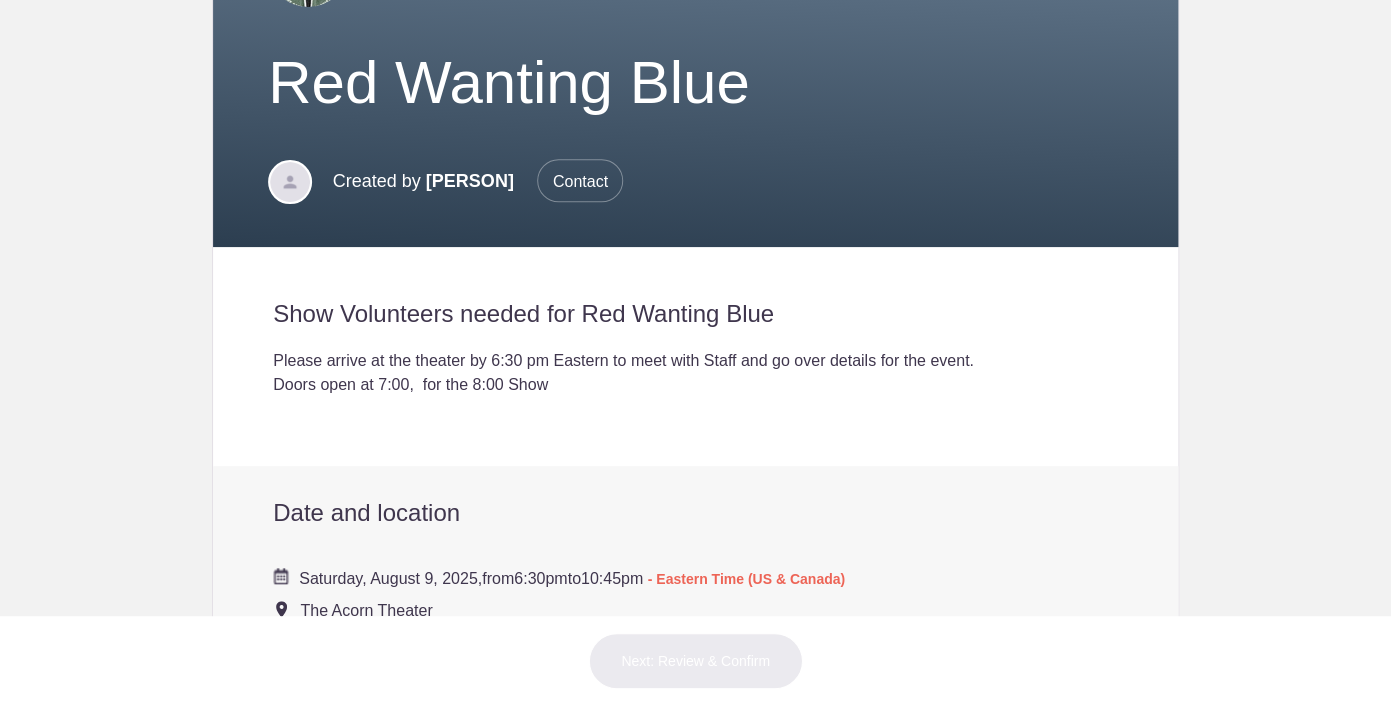scroll, scrollTop: 0, scrollLeft: 0, axis: both 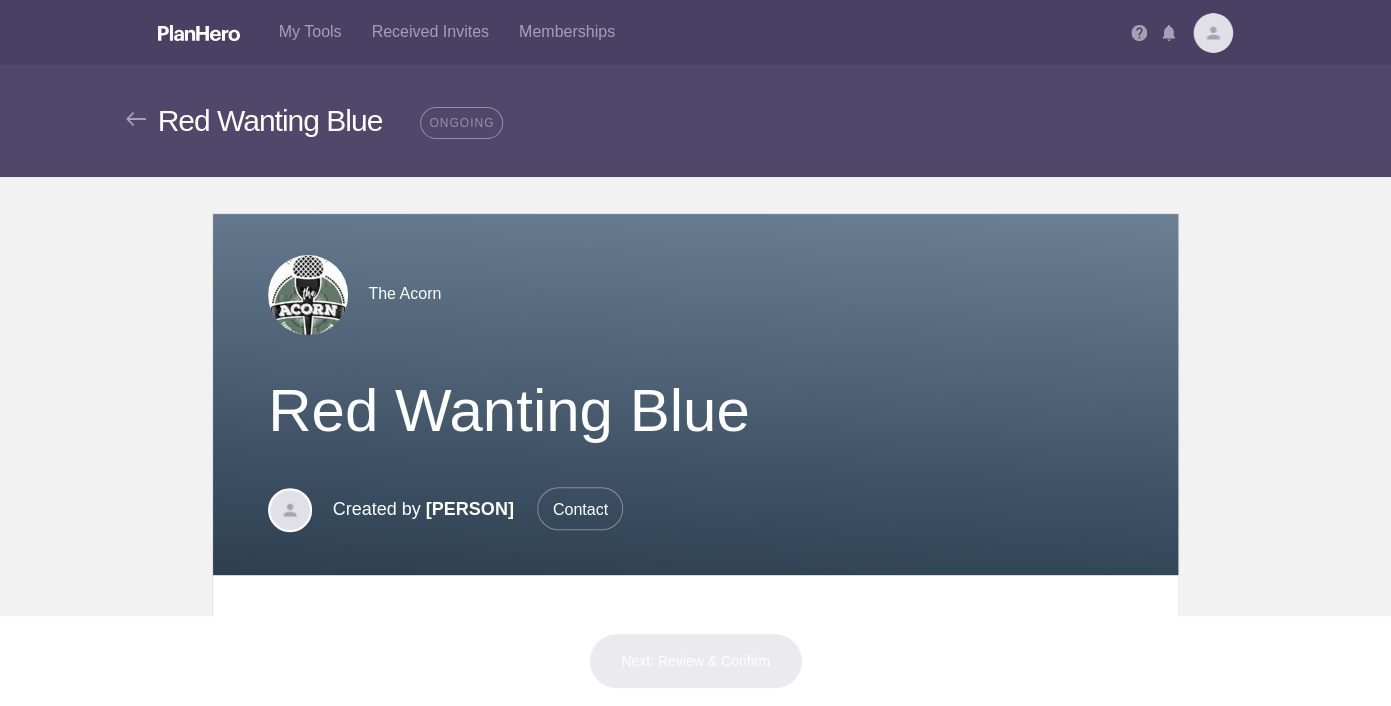 click at bounding box center [1213, 33] 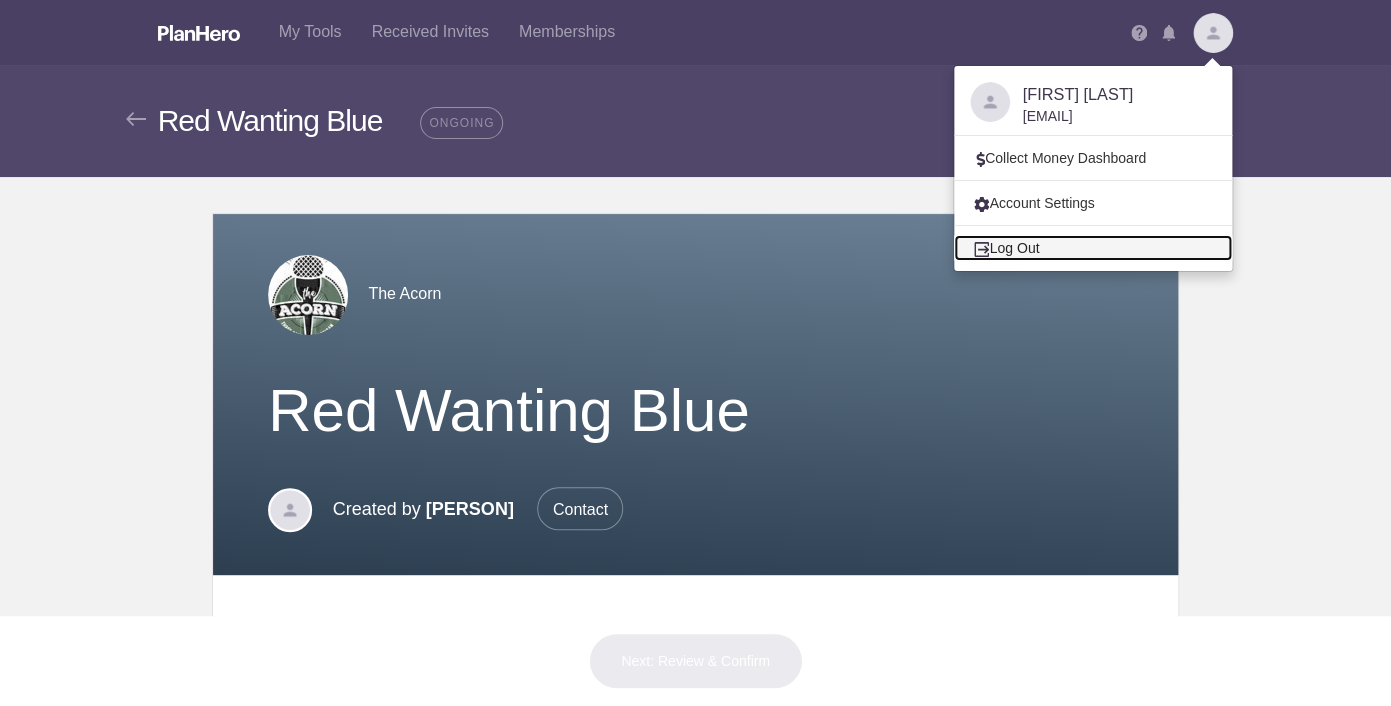 click on "Log Out" at bounding box center [1093, 248] 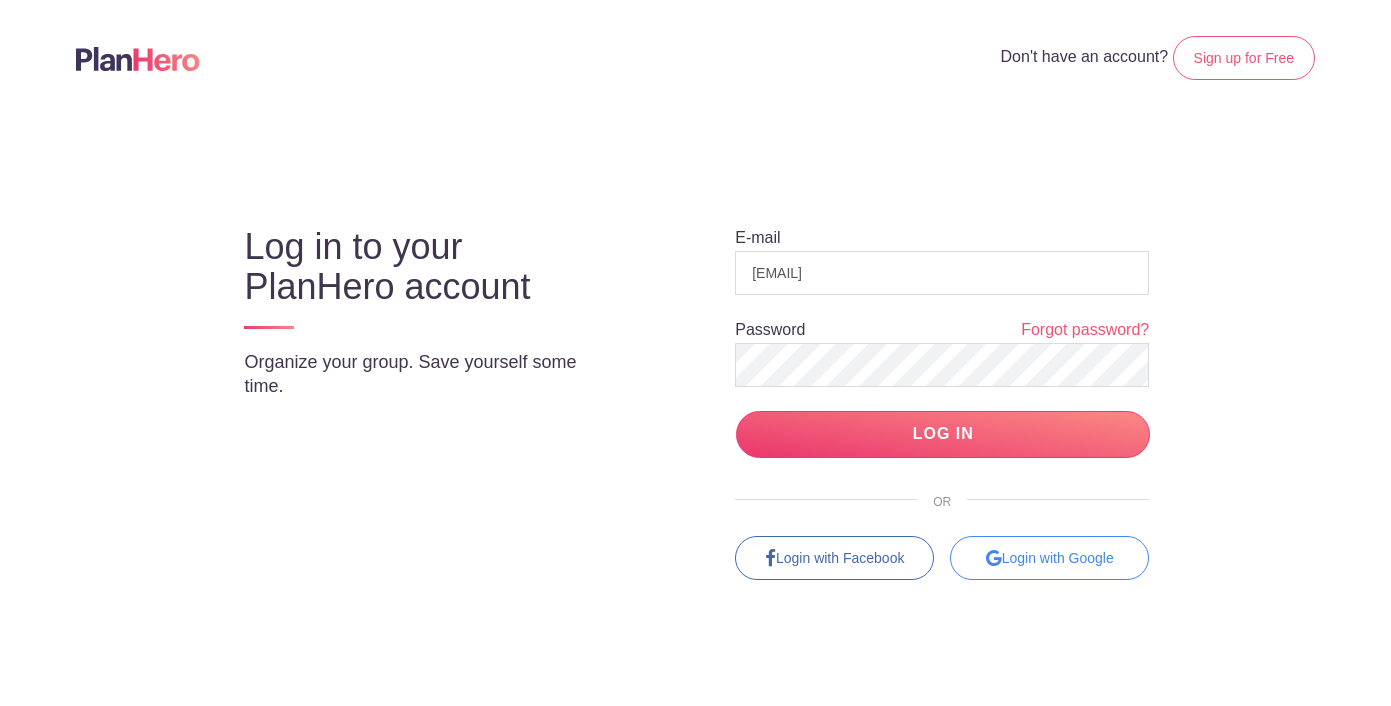 scroll, scrollTop: 0, scrollLeft: 0, axis: both 